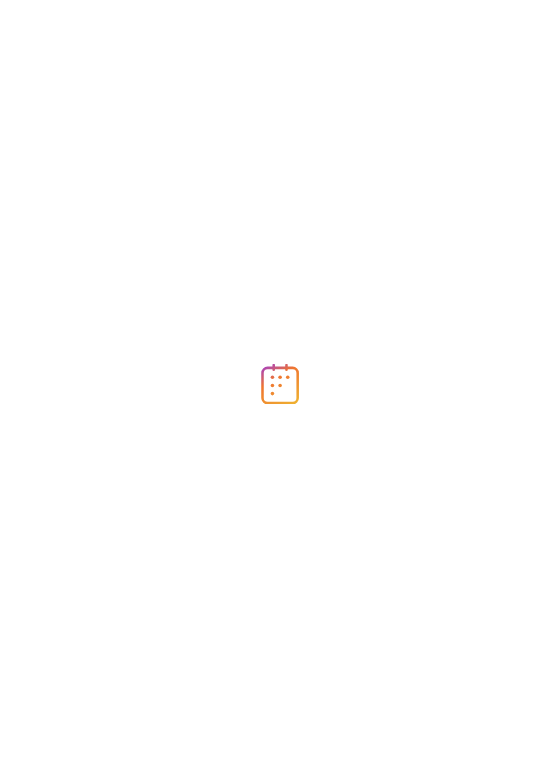 scroll, scrollTop: 0, scrollLeft: 0, axis: both 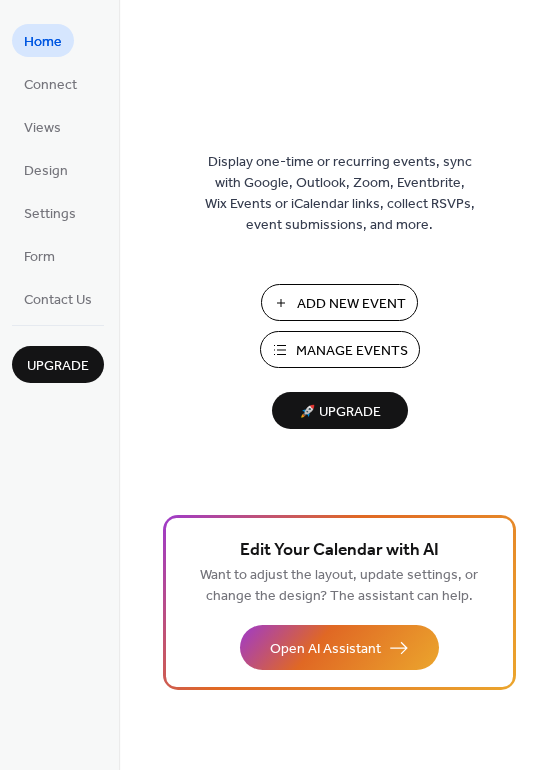 click on "Manage Events" at bounding box center (352, 351) 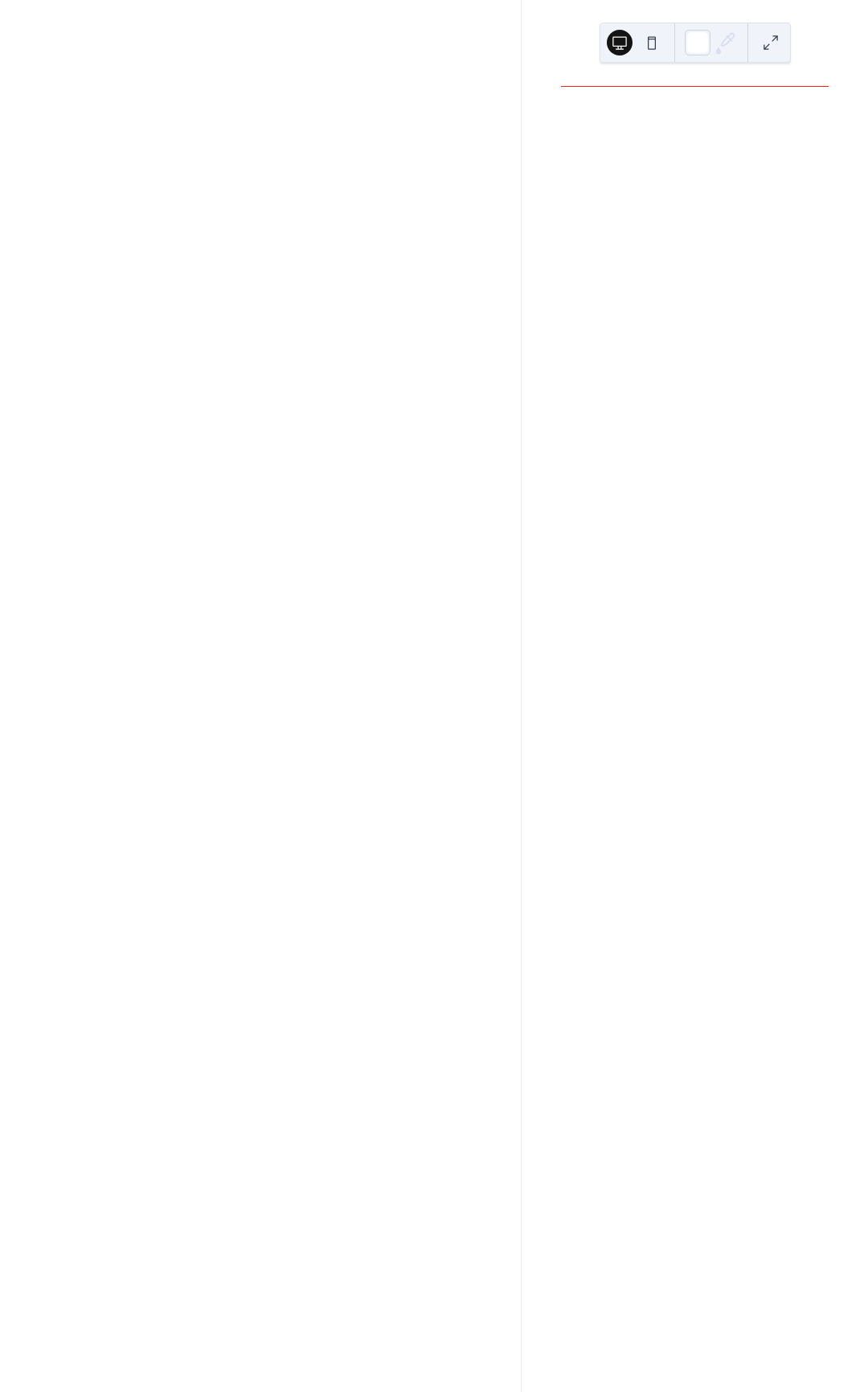 scroll, scrollTop: 0, scrollLeft: 0, axis: both 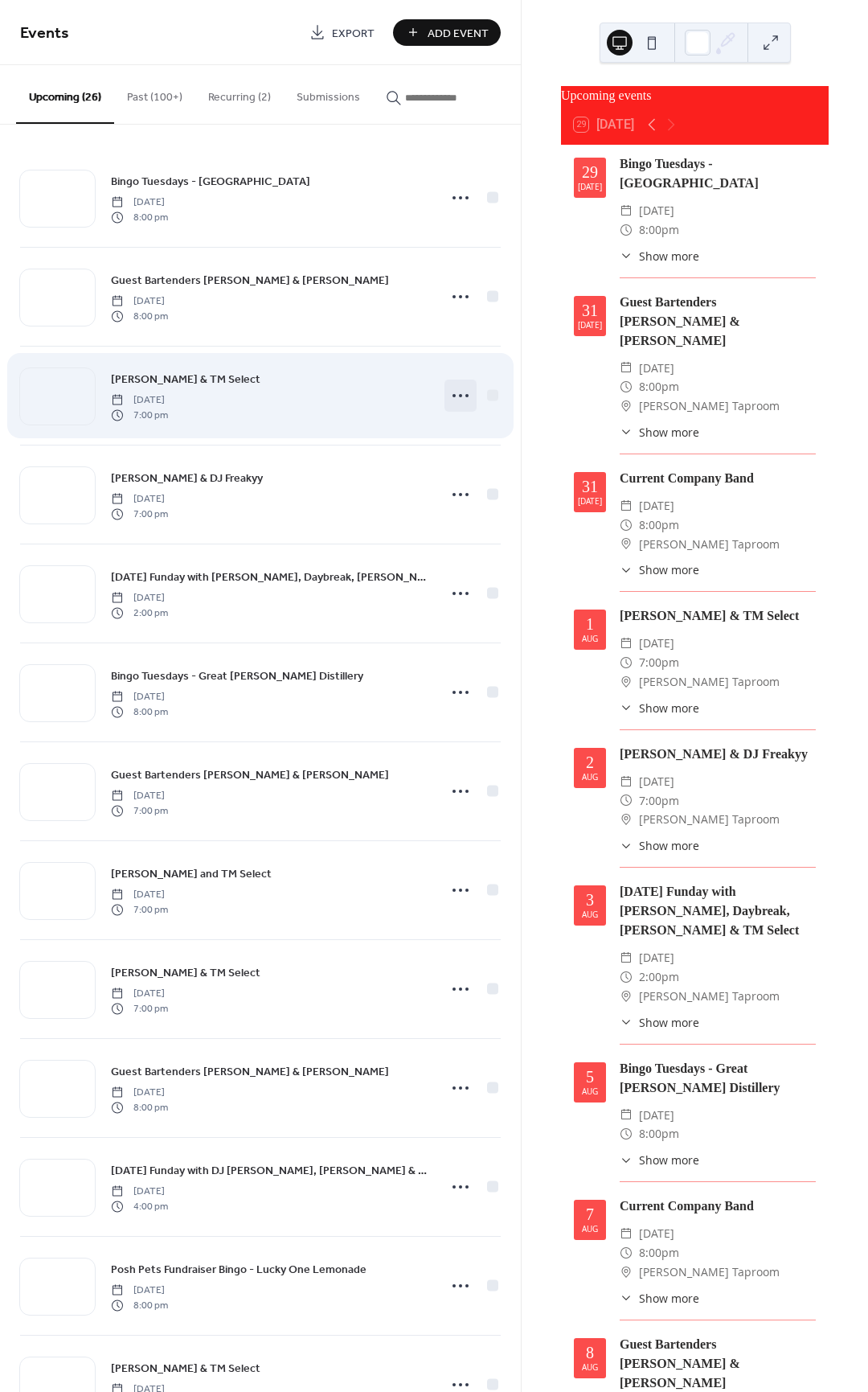 click 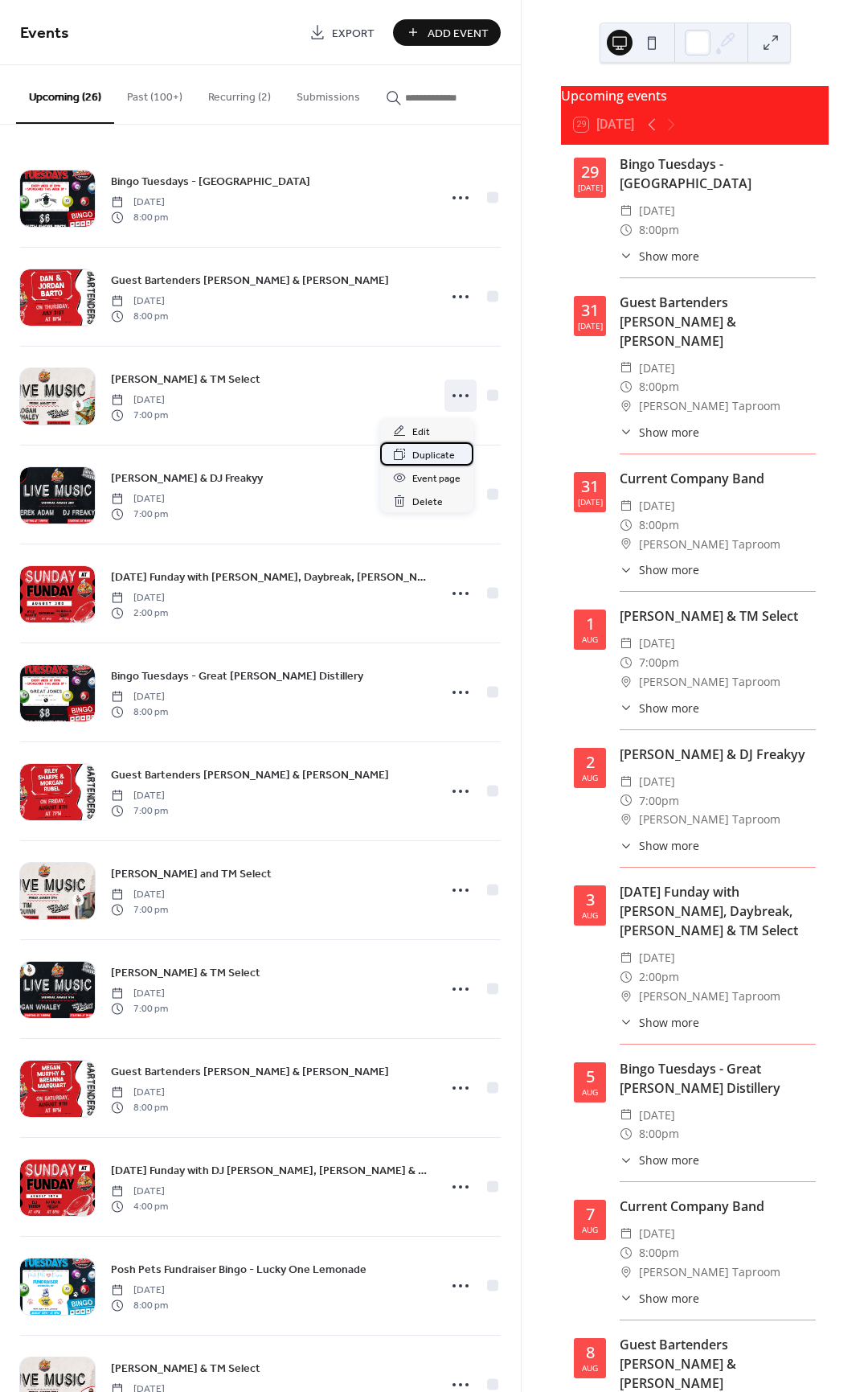 click on "Duplicate" at bounding box center (433, 455) 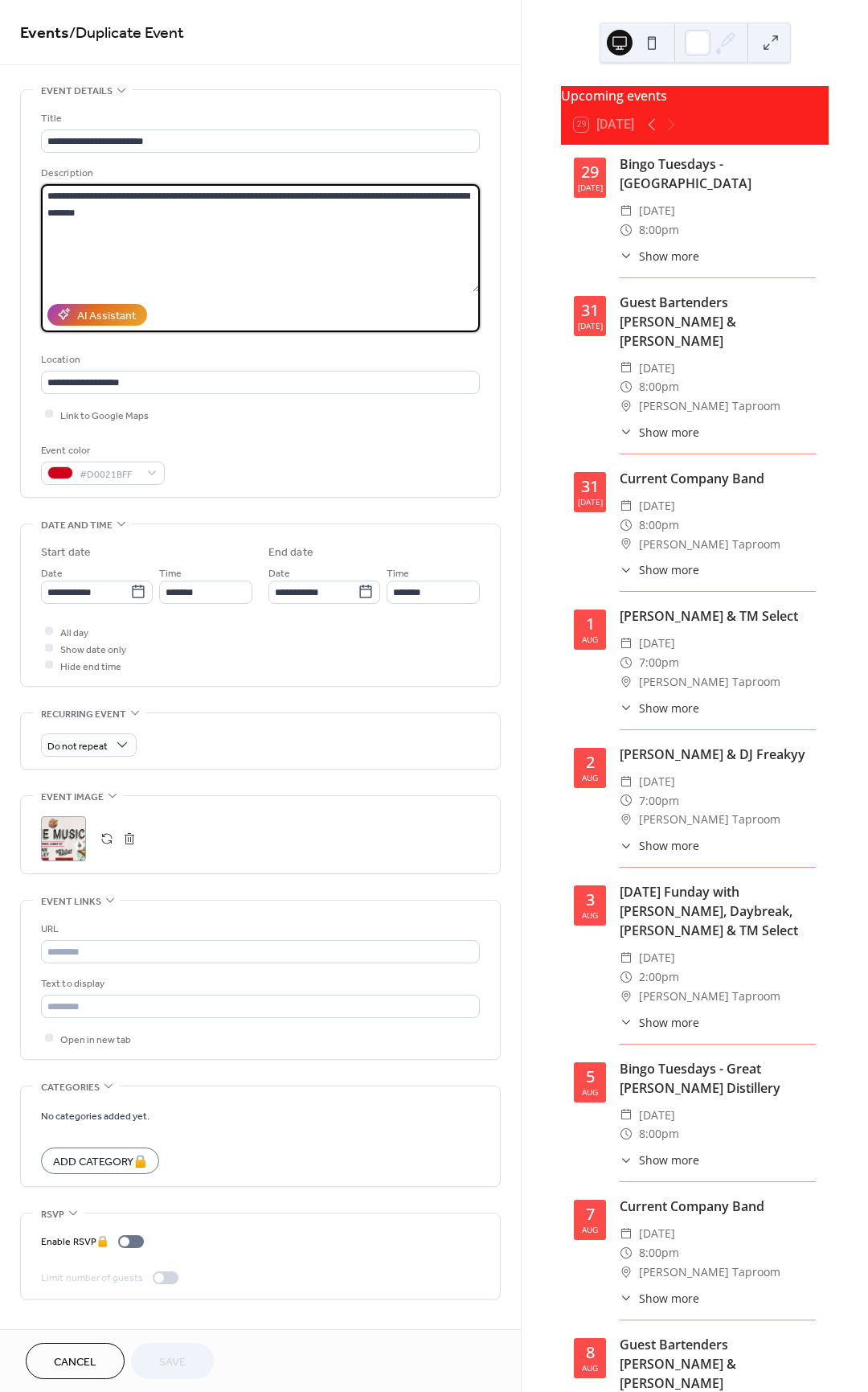 drag, startPoint x: 154, startPoint y: 236, endPoint x: 54, endPoint y: 187, distance: 111.3598 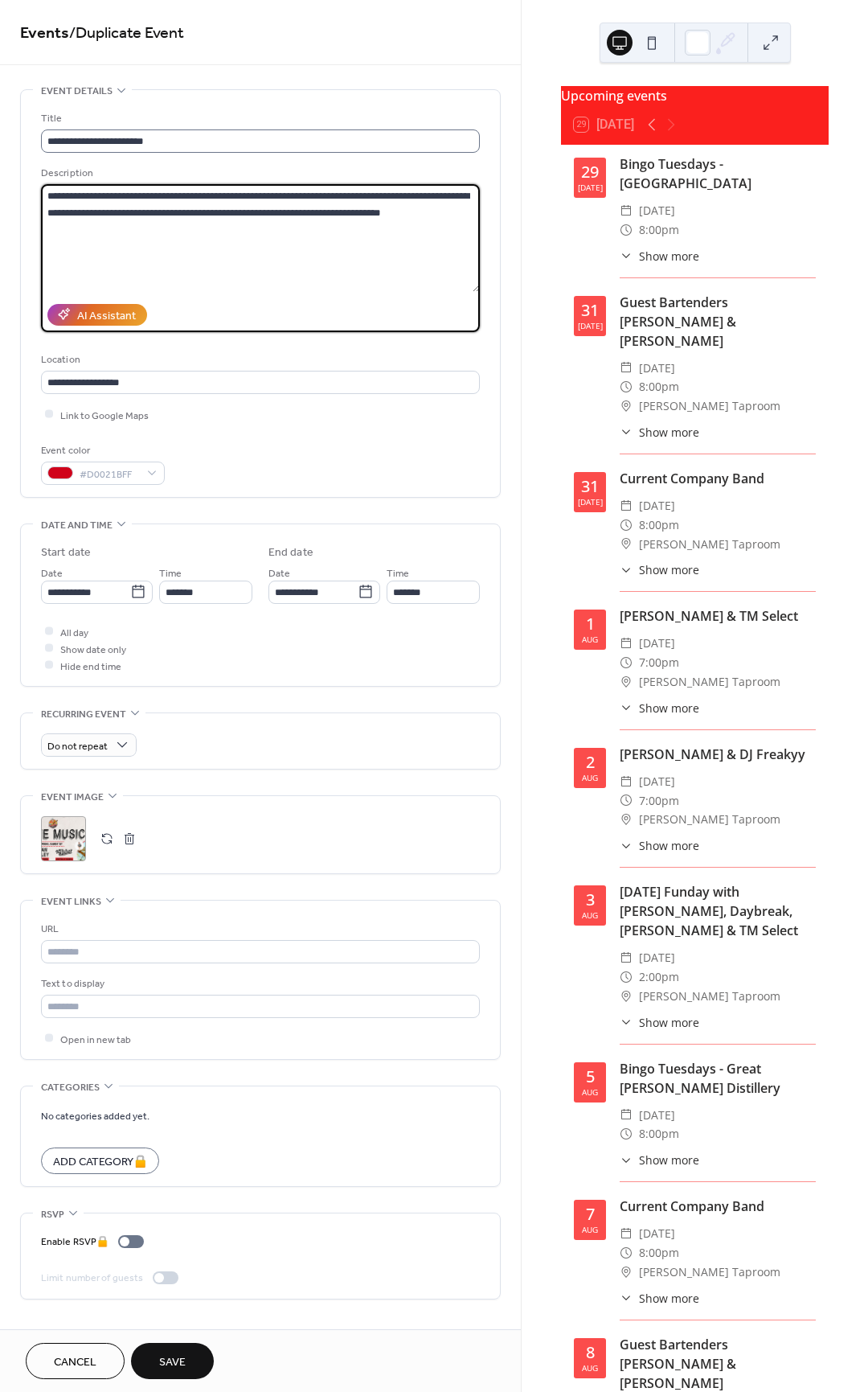 type on "**********" 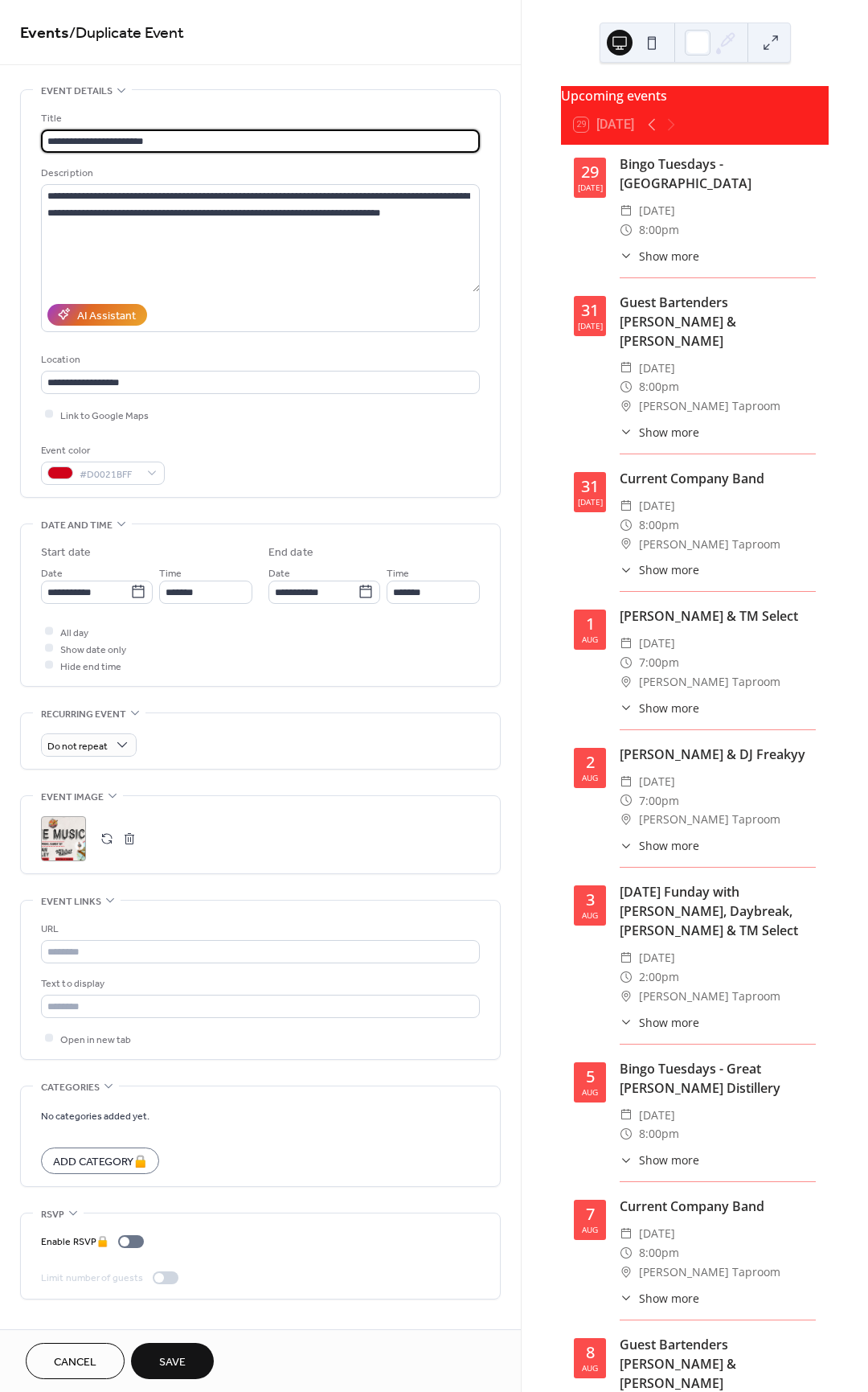 drag, startPoint x: 174, startPoint y: 138, endPoint x: -49, endPoint y: 125, distance: 223.3786 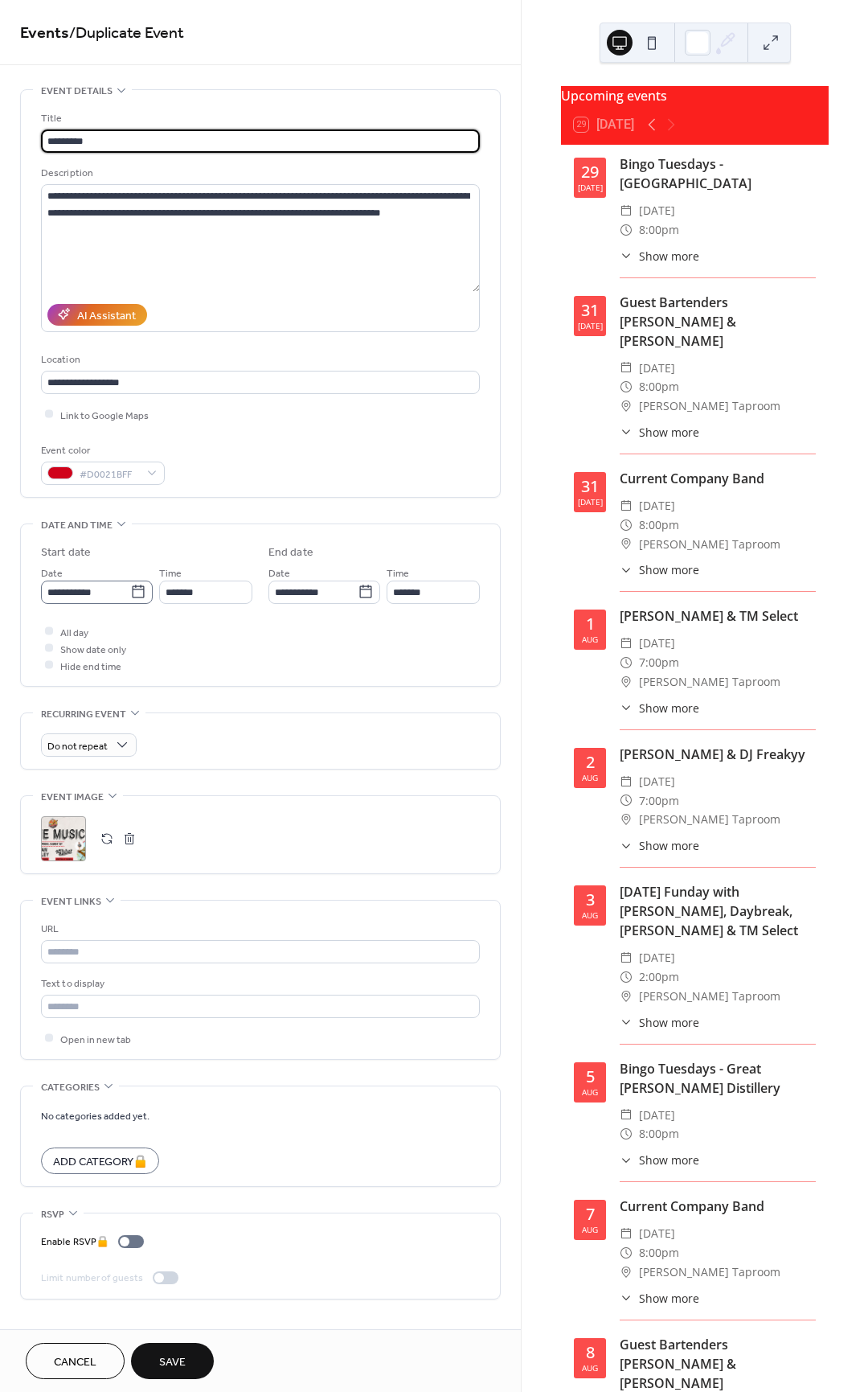 type on "*********" 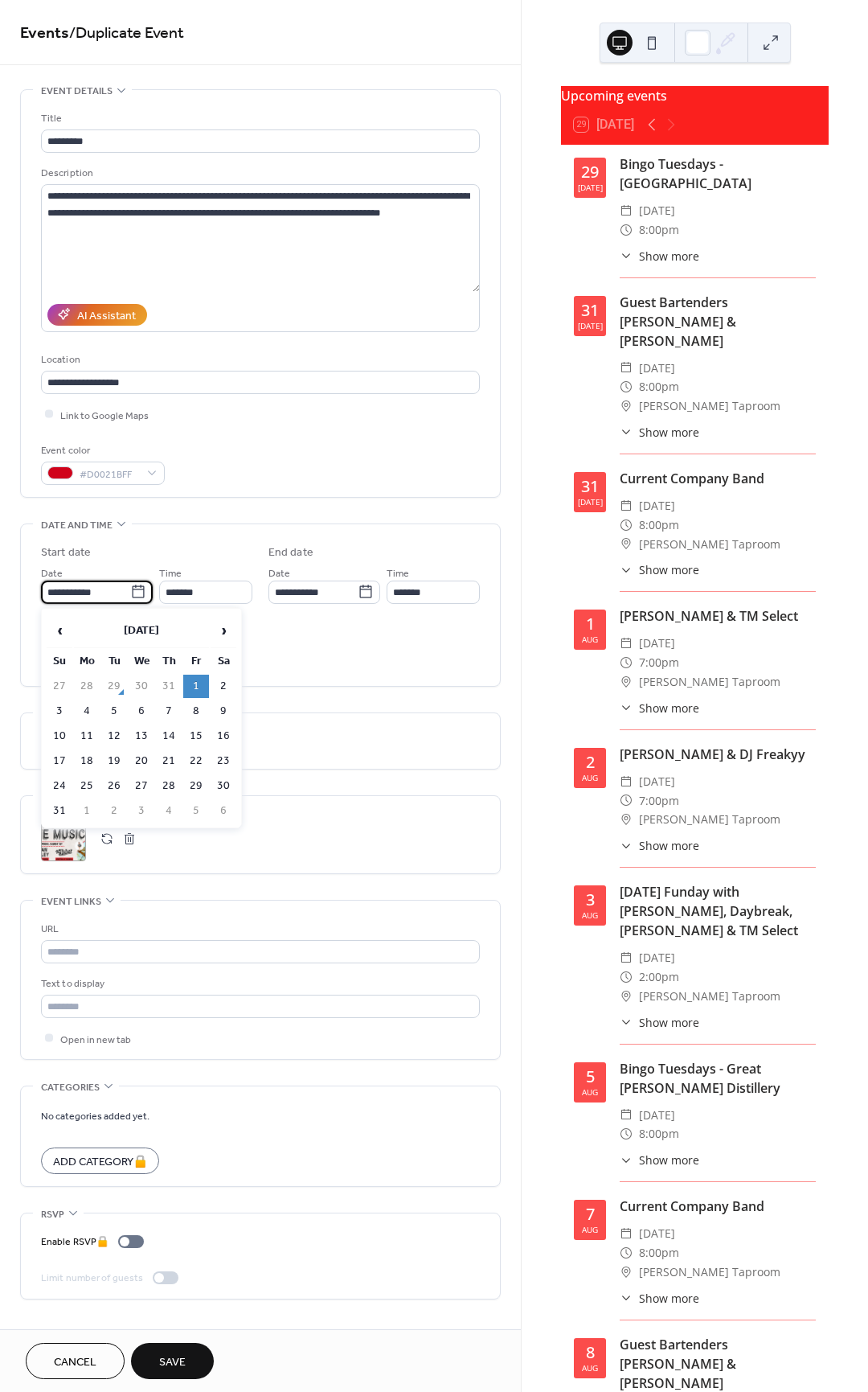 click on "**********" at bounding box center [85, 592] 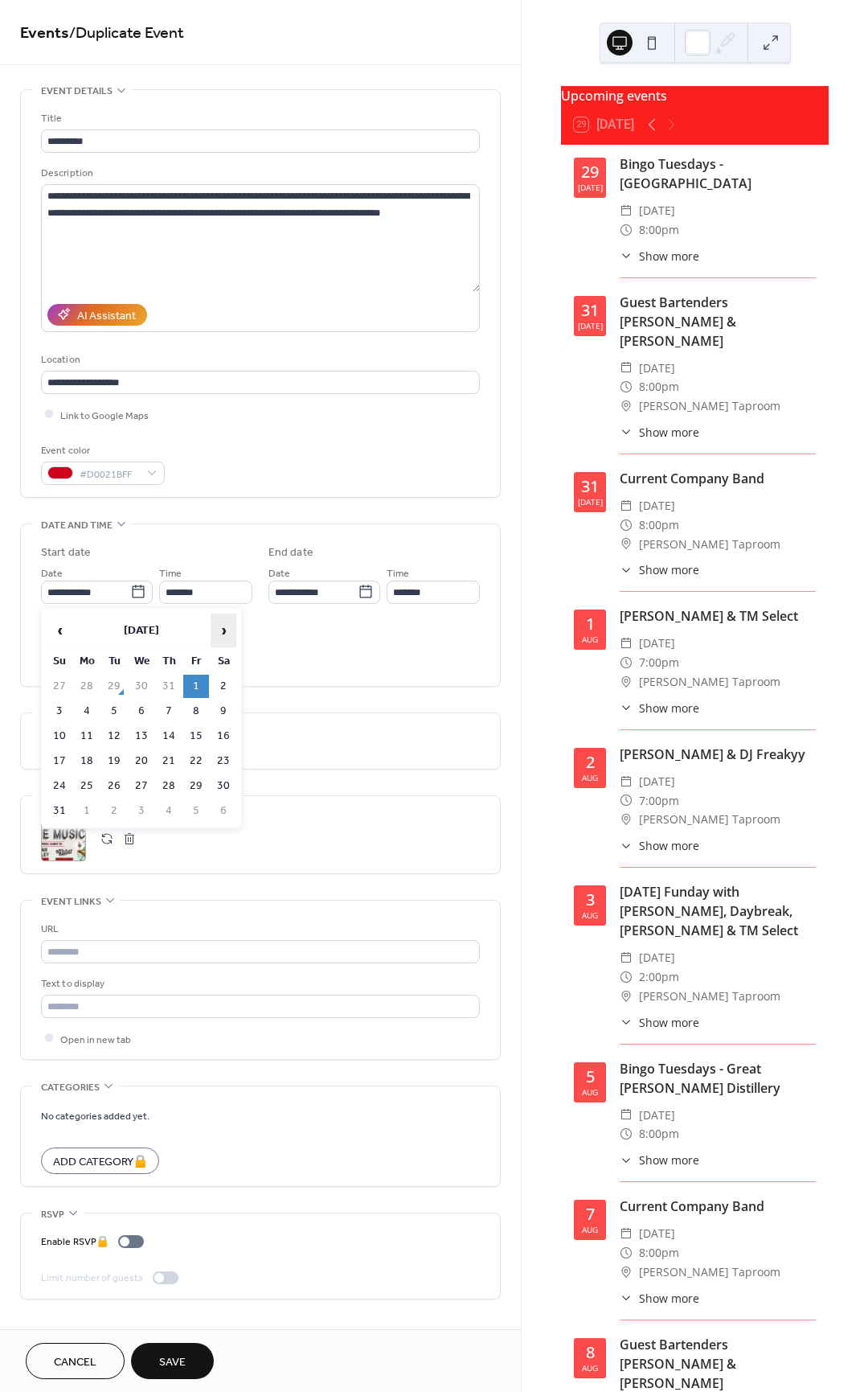 click on "›" at bounding box center [223, 630] 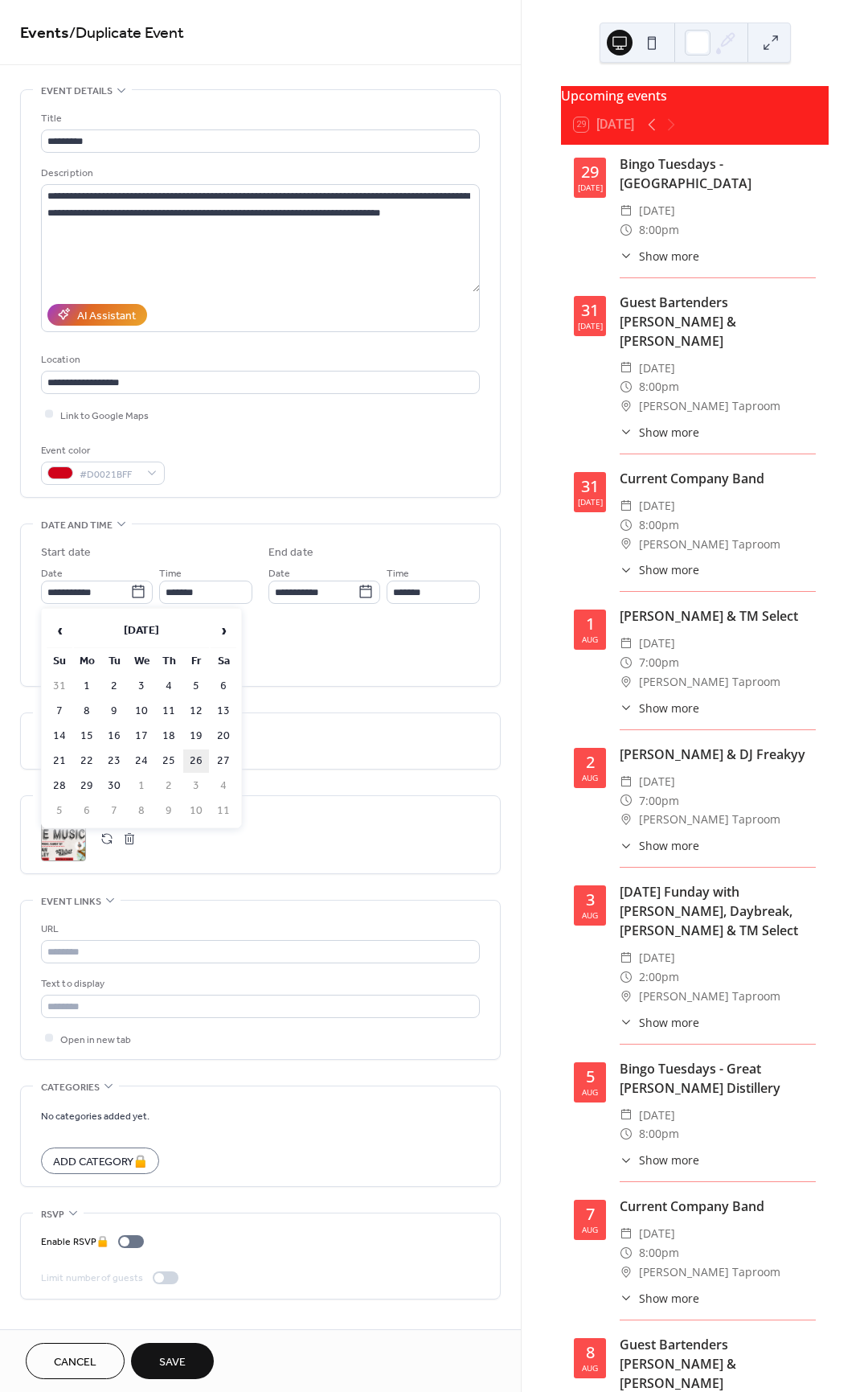 click on "26" at bounding box center [196, 761] 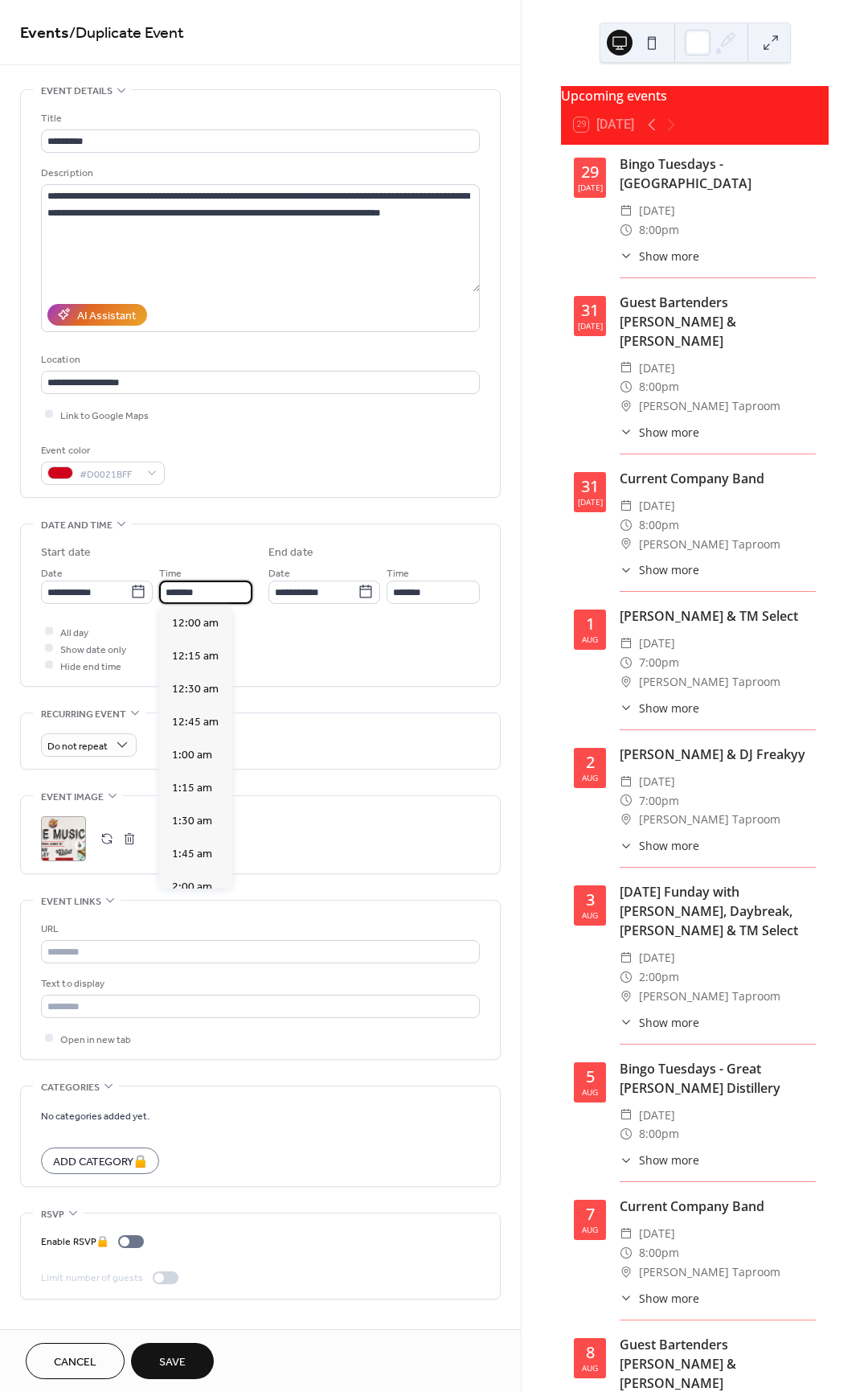 scroll, scrollTop: 2463, scrollLeft: 0, axis: vertical 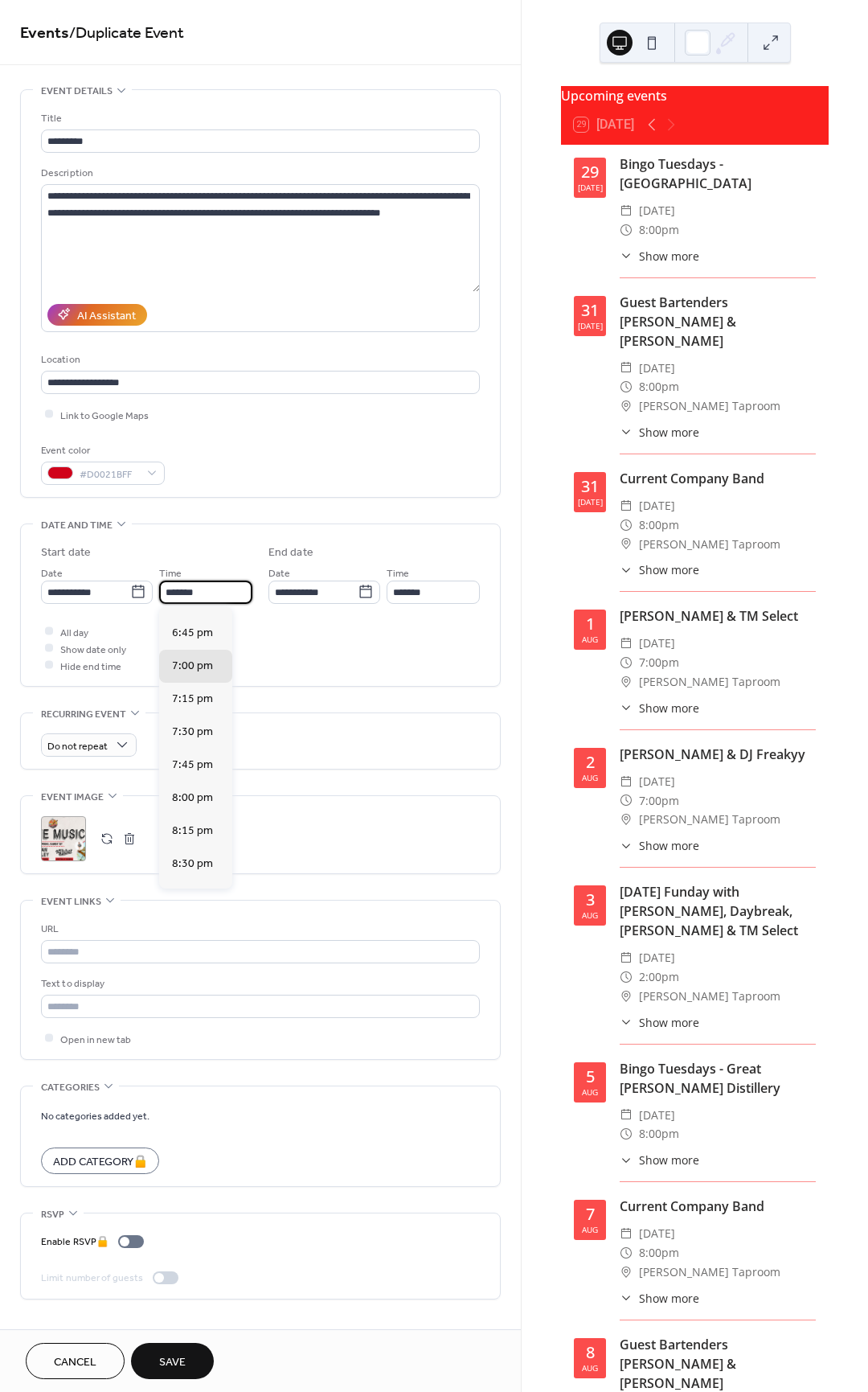 drag, startPoint x: 170, startPoint y: 588, endPoint x: 162, endPoint y: 589, distance: 8.062258 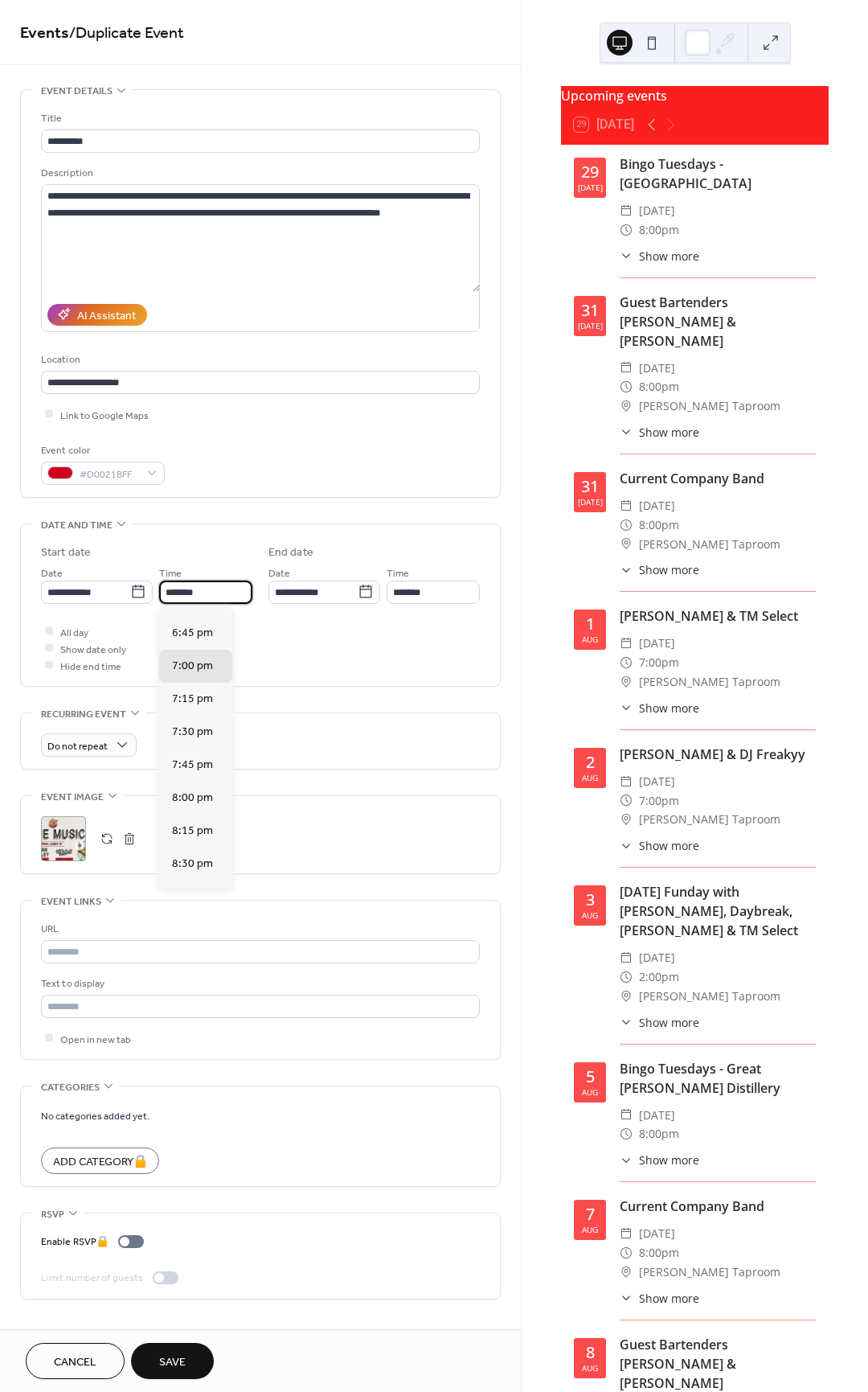 click on "*******" at bounding box center [206, 592] 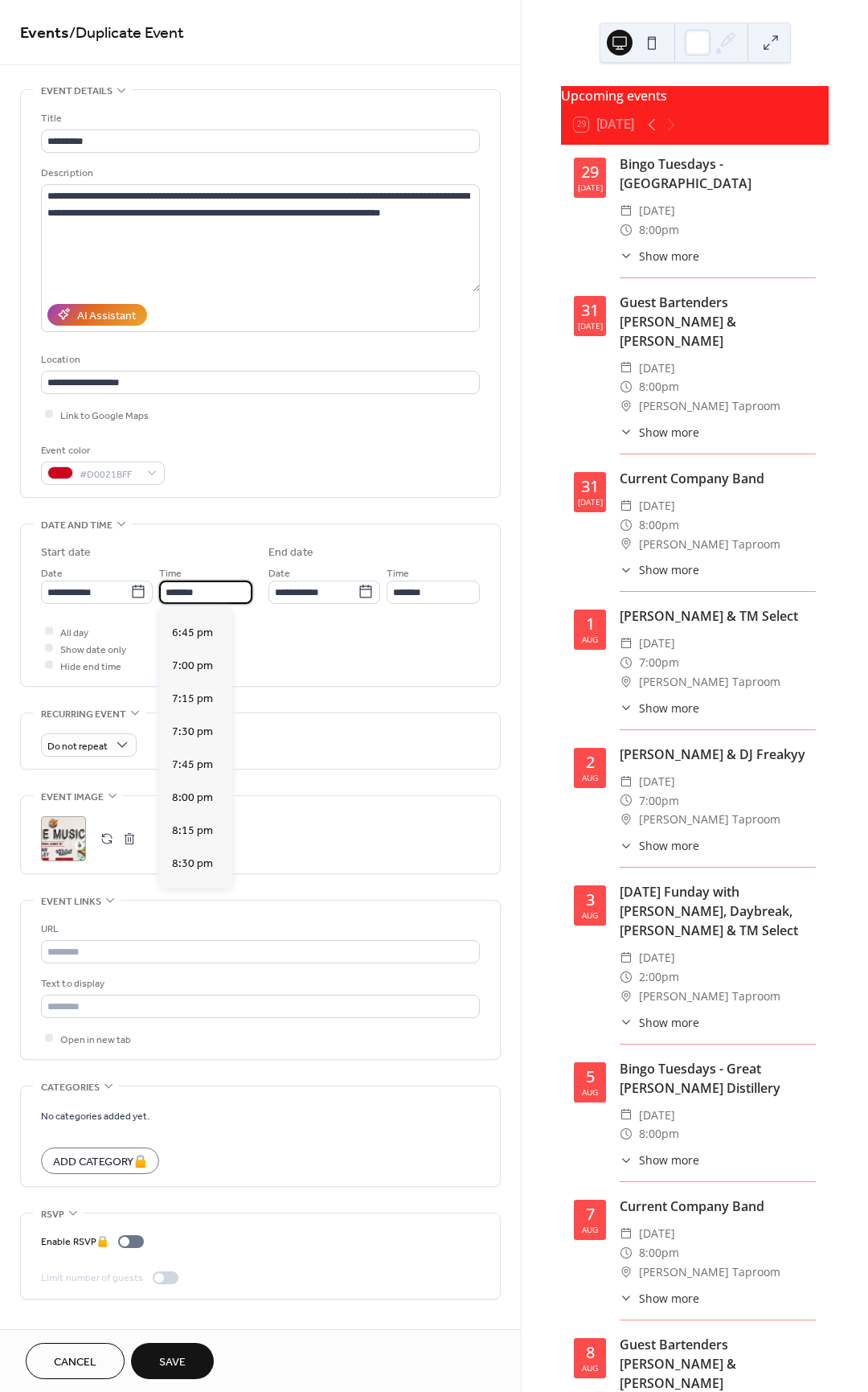 scroll, scrollTop: 1556, scrollLeft: 0, axis: vertical 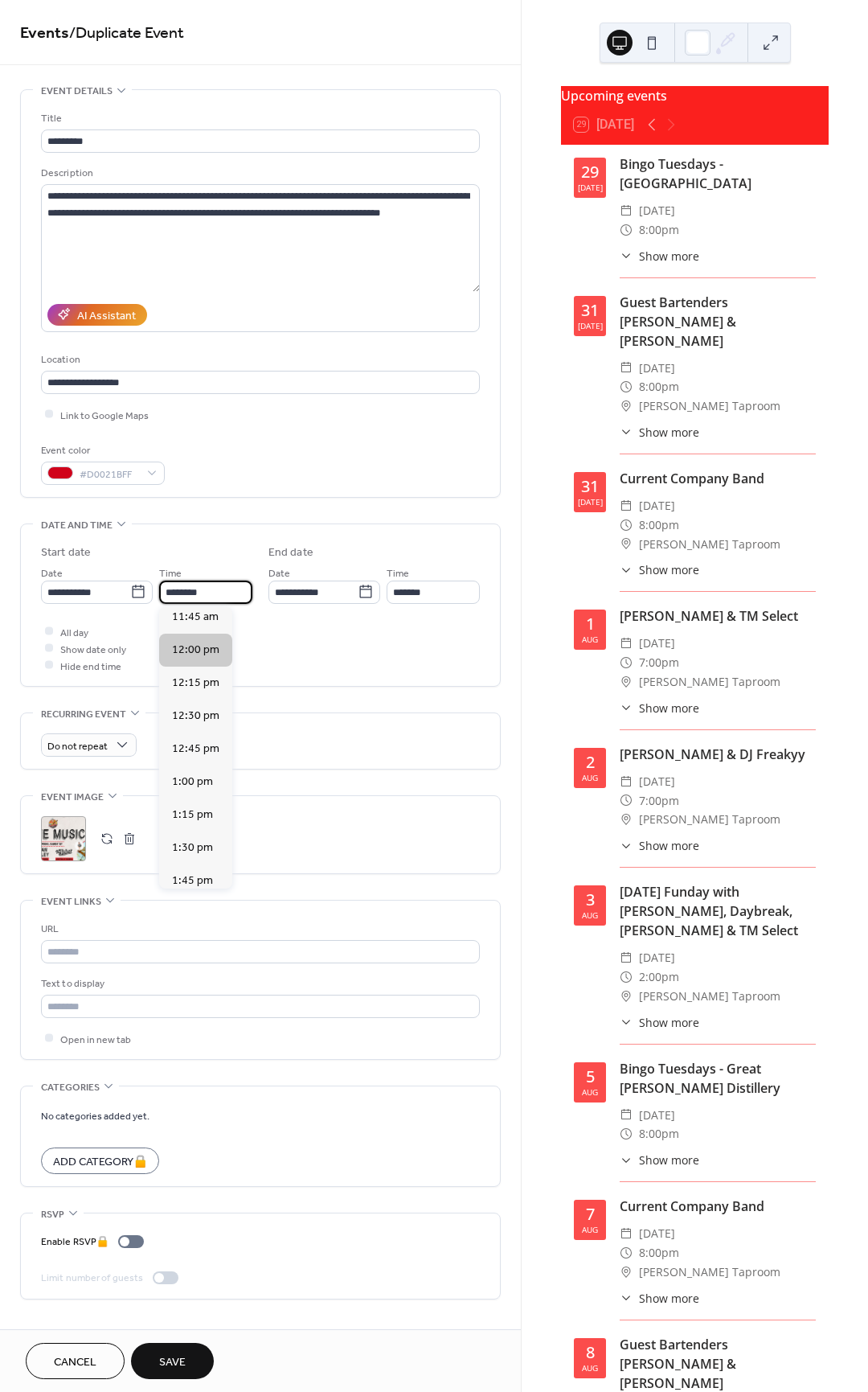 type on "********" 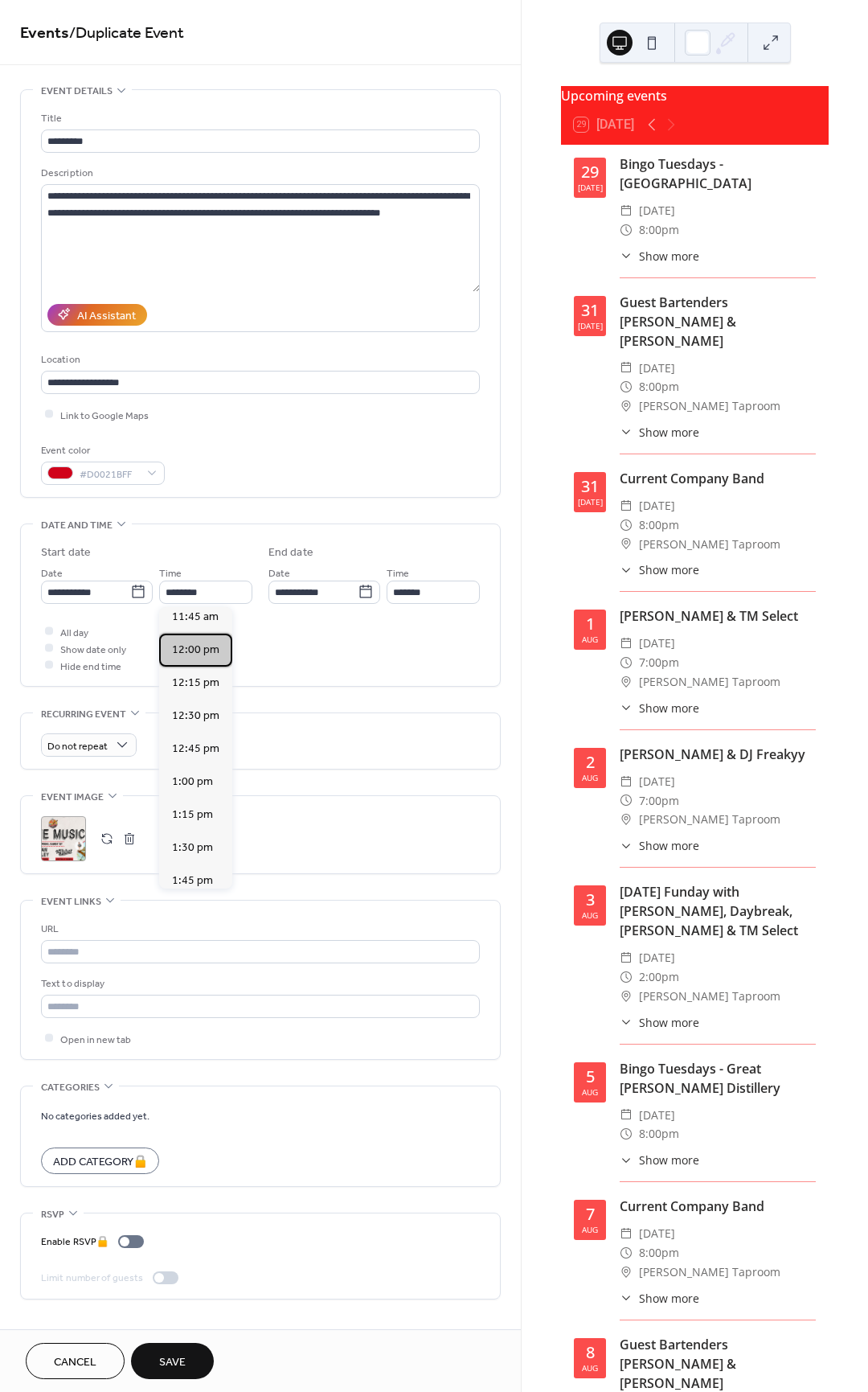 click on "12:00 pm" at bounding box center [195, 650] 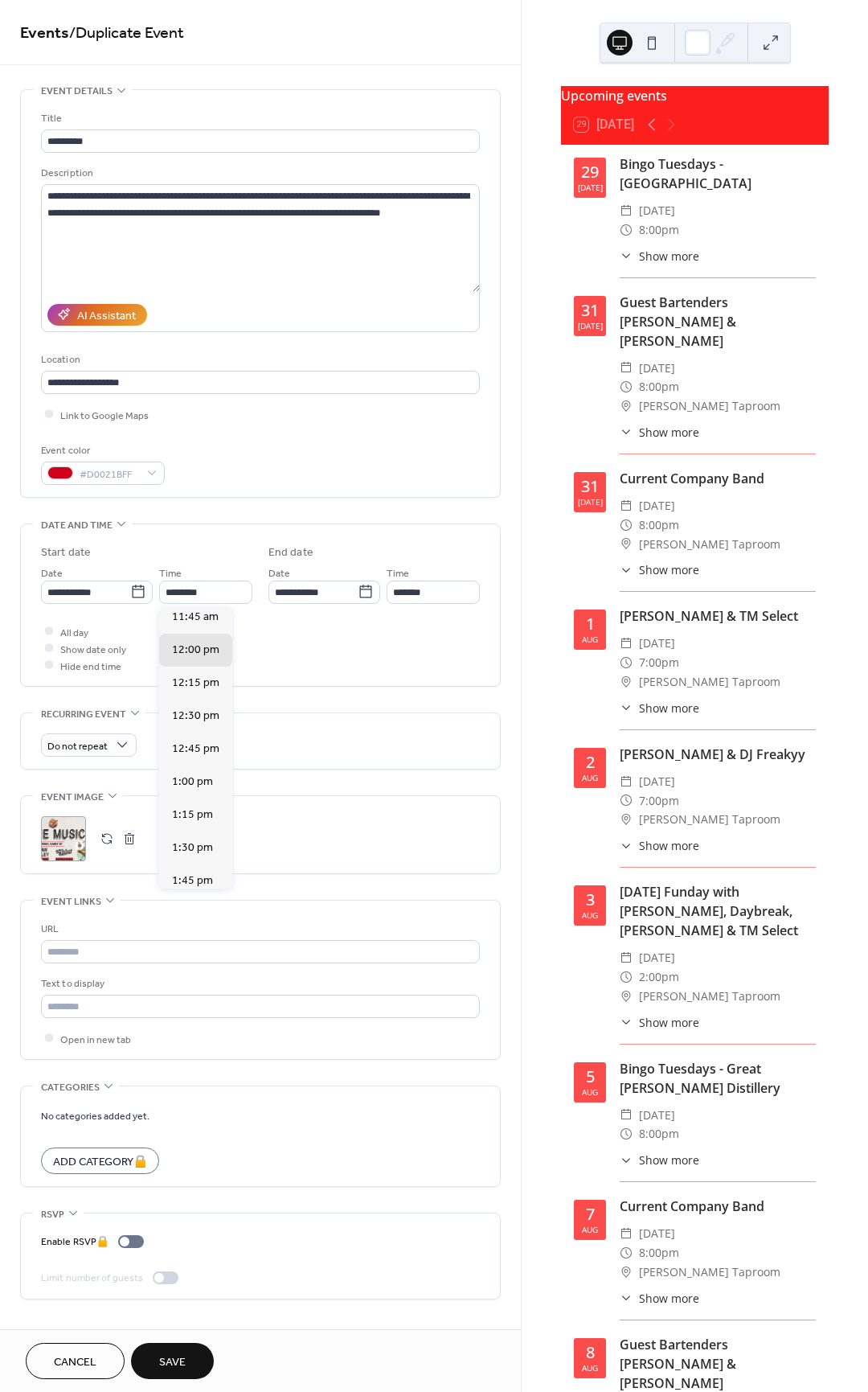 type on "*******" 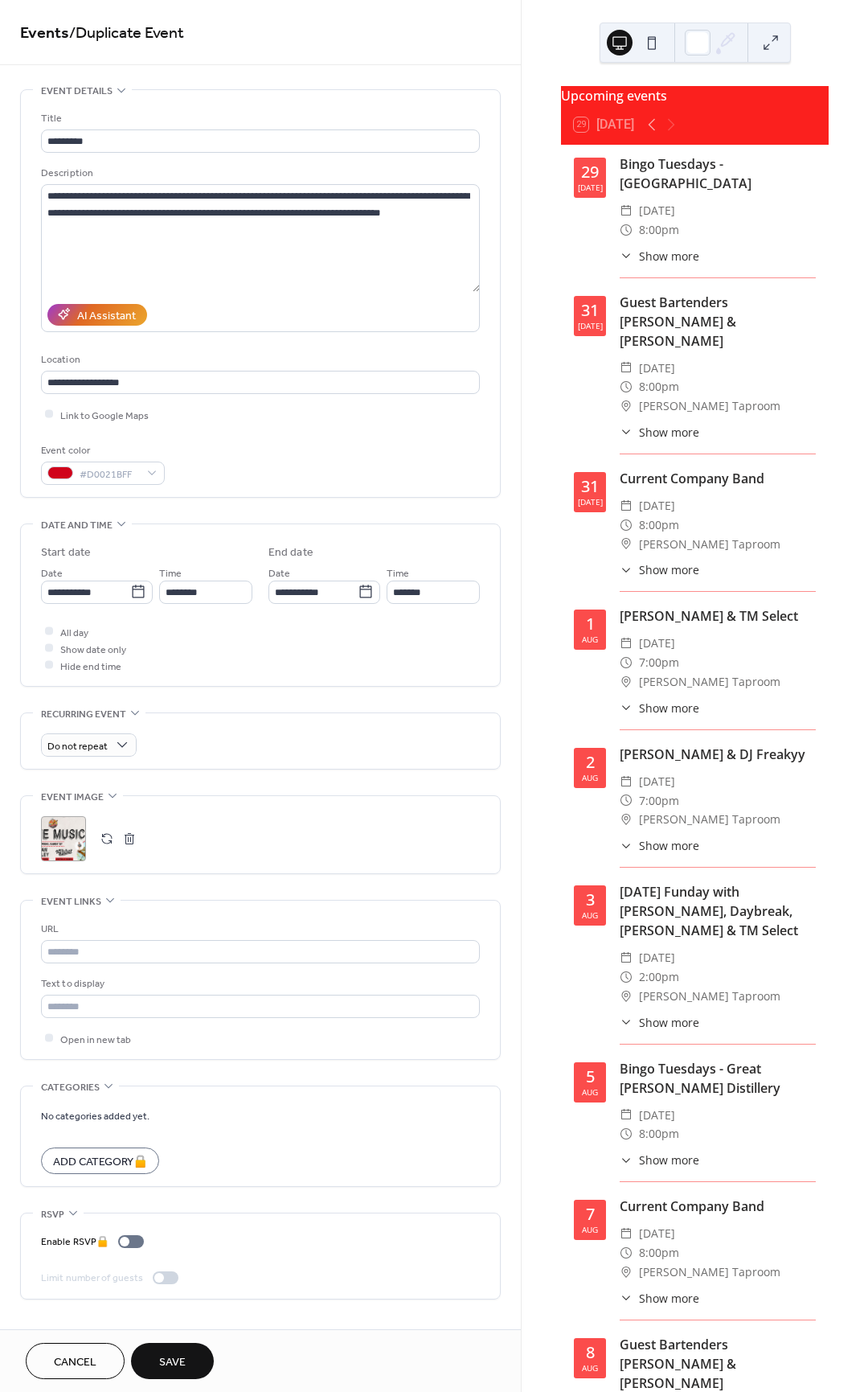 click at bounding box center (129, 839) 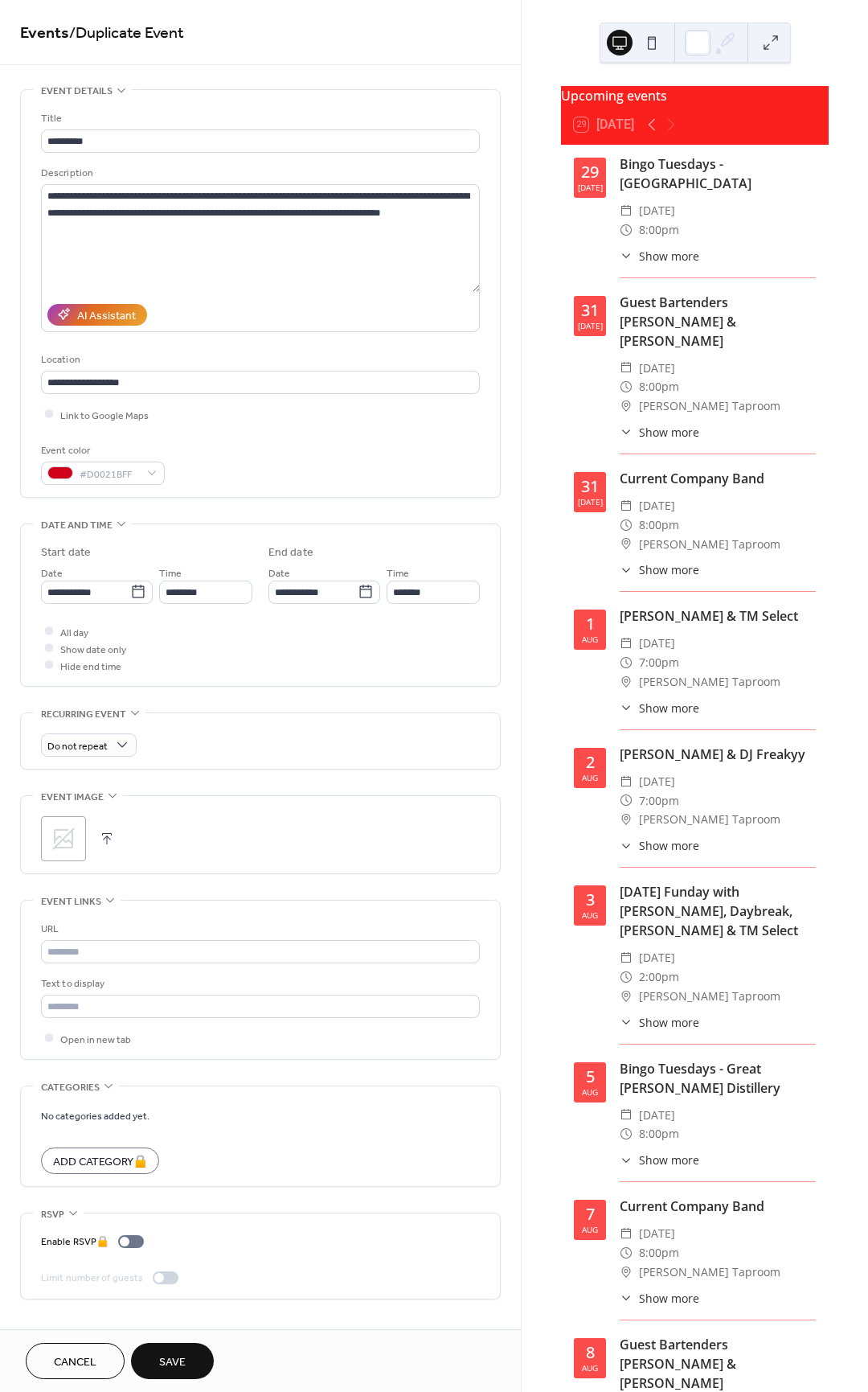 click 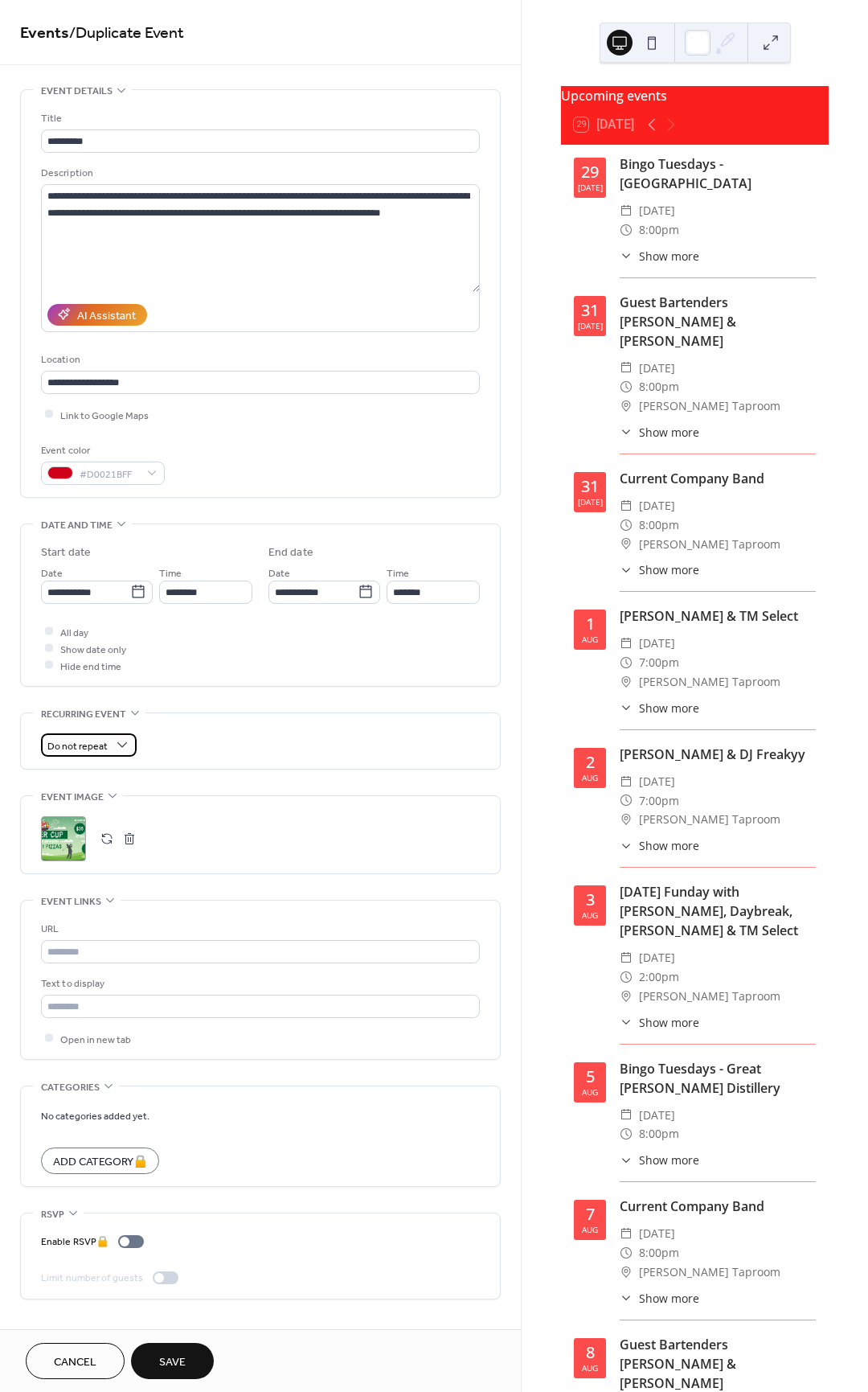 click on "Do not repeat" at bounding box center [77, 745] 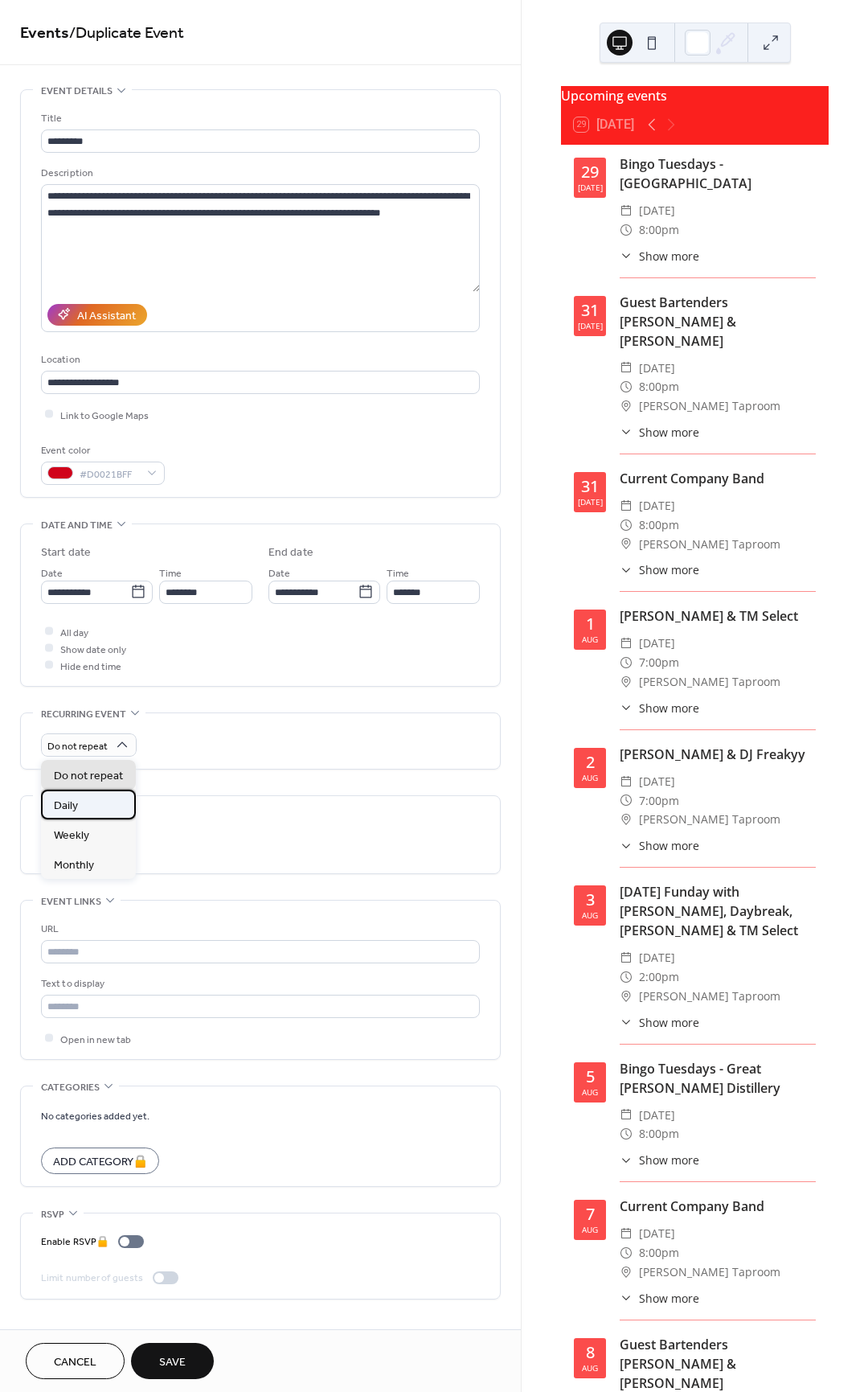 click on "Daily" at bounding box center [88, 804] 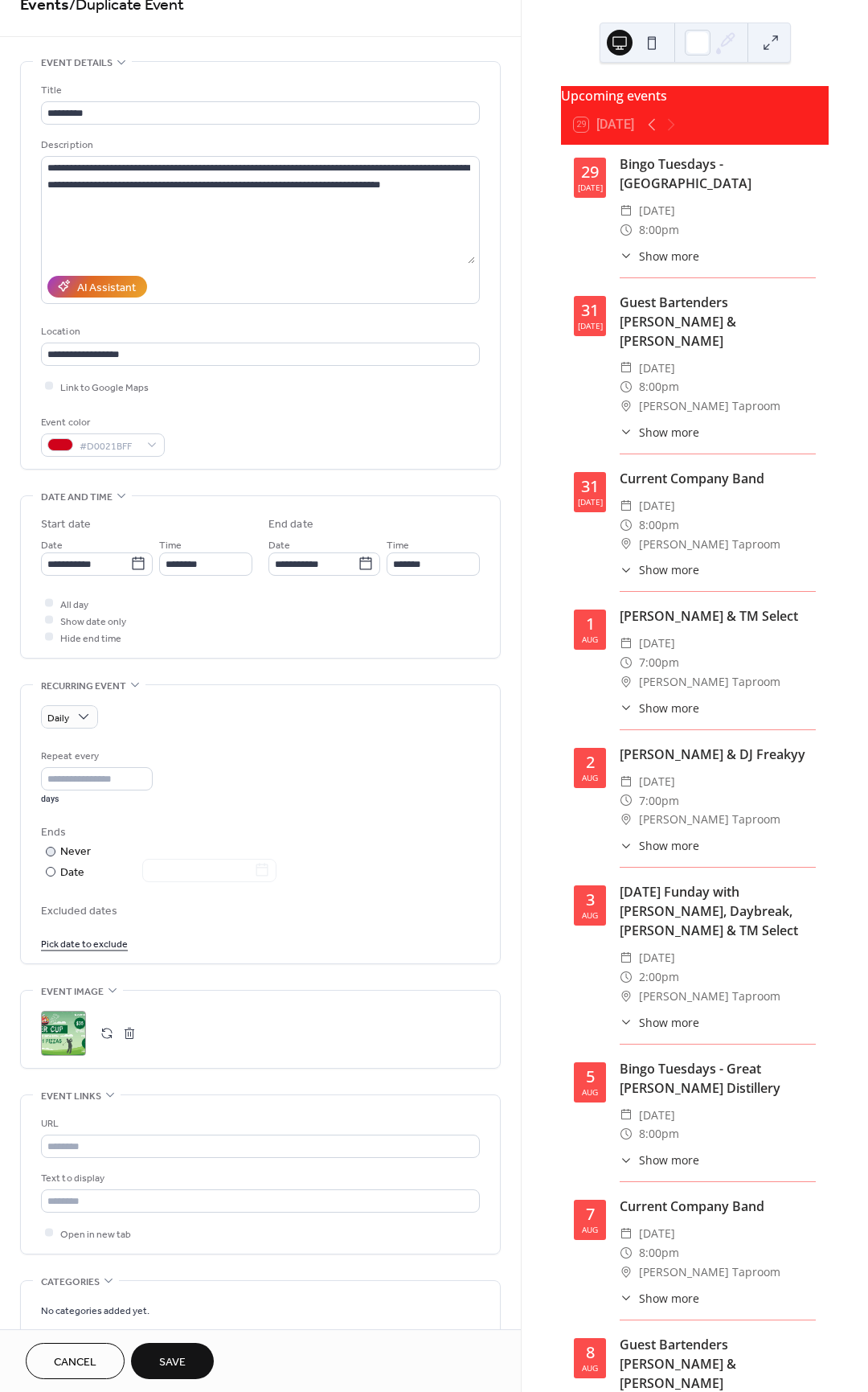 scroll, scrollTop: 37, scrollLeft: 0, axis: vertical 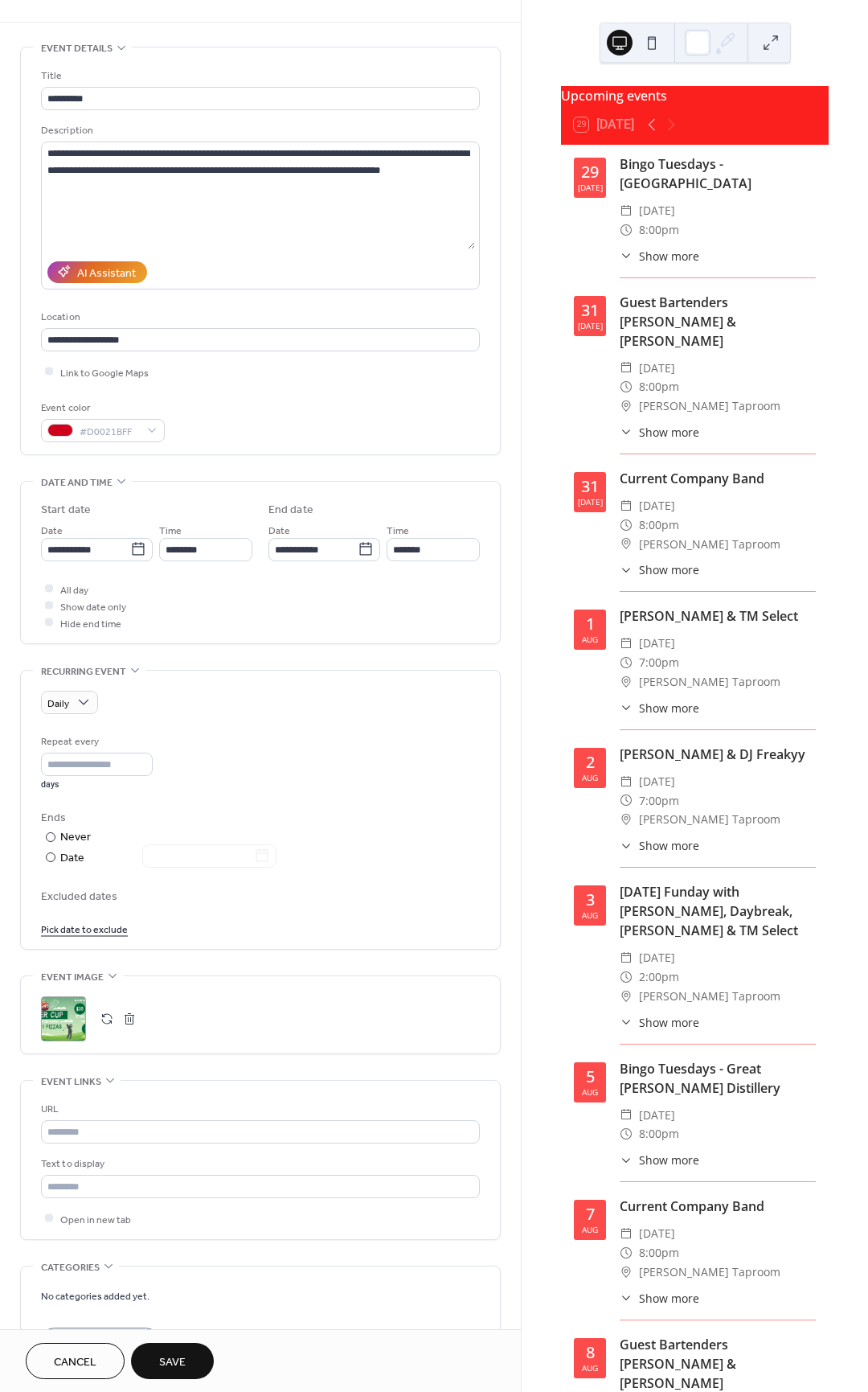 click on "Repeat every * days Ends ​ Never ​ Date Excluded dates   Pick date to exclude" at bounding box center (260, 835) 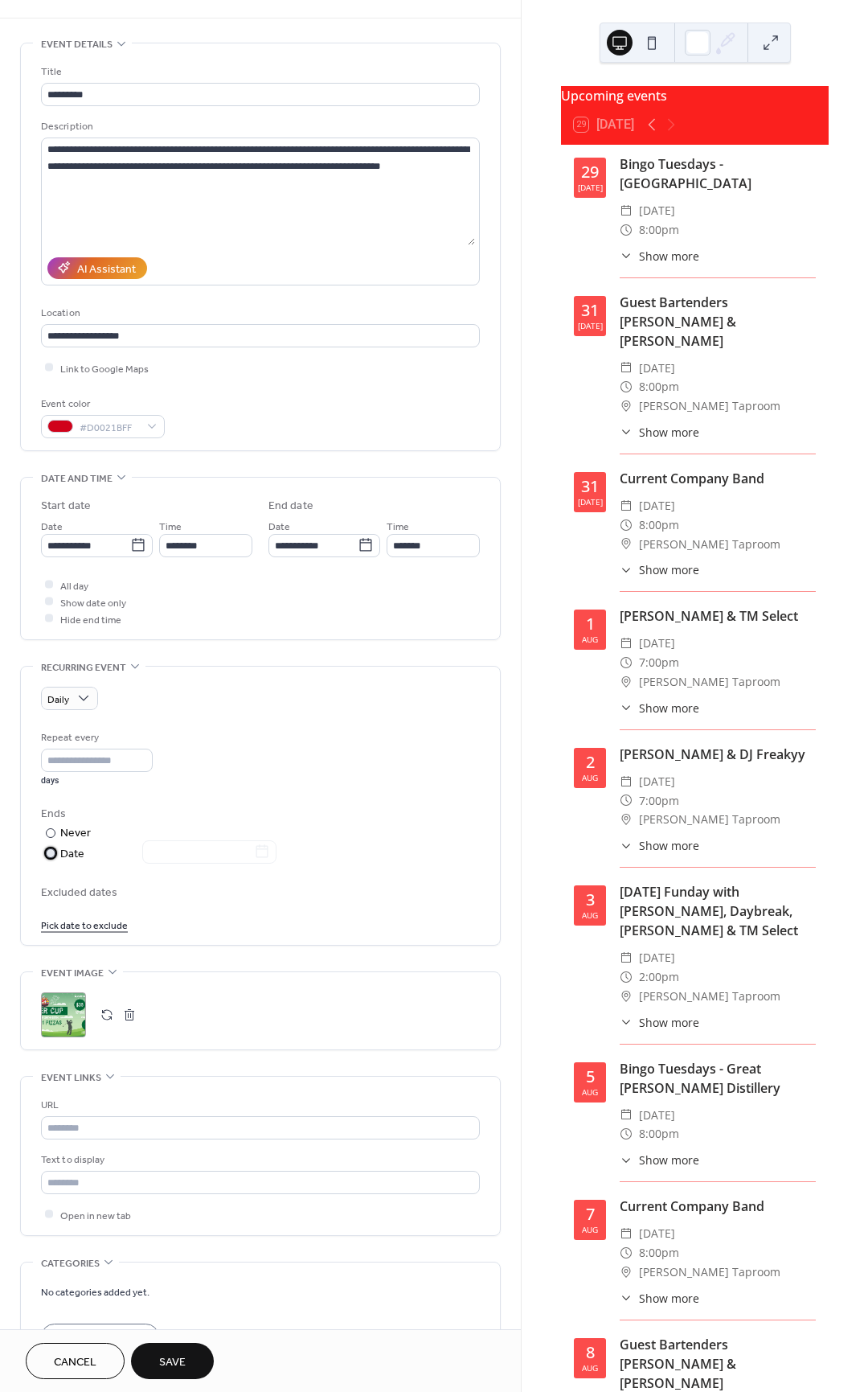 click on "​" at bounding box center (49, 853) 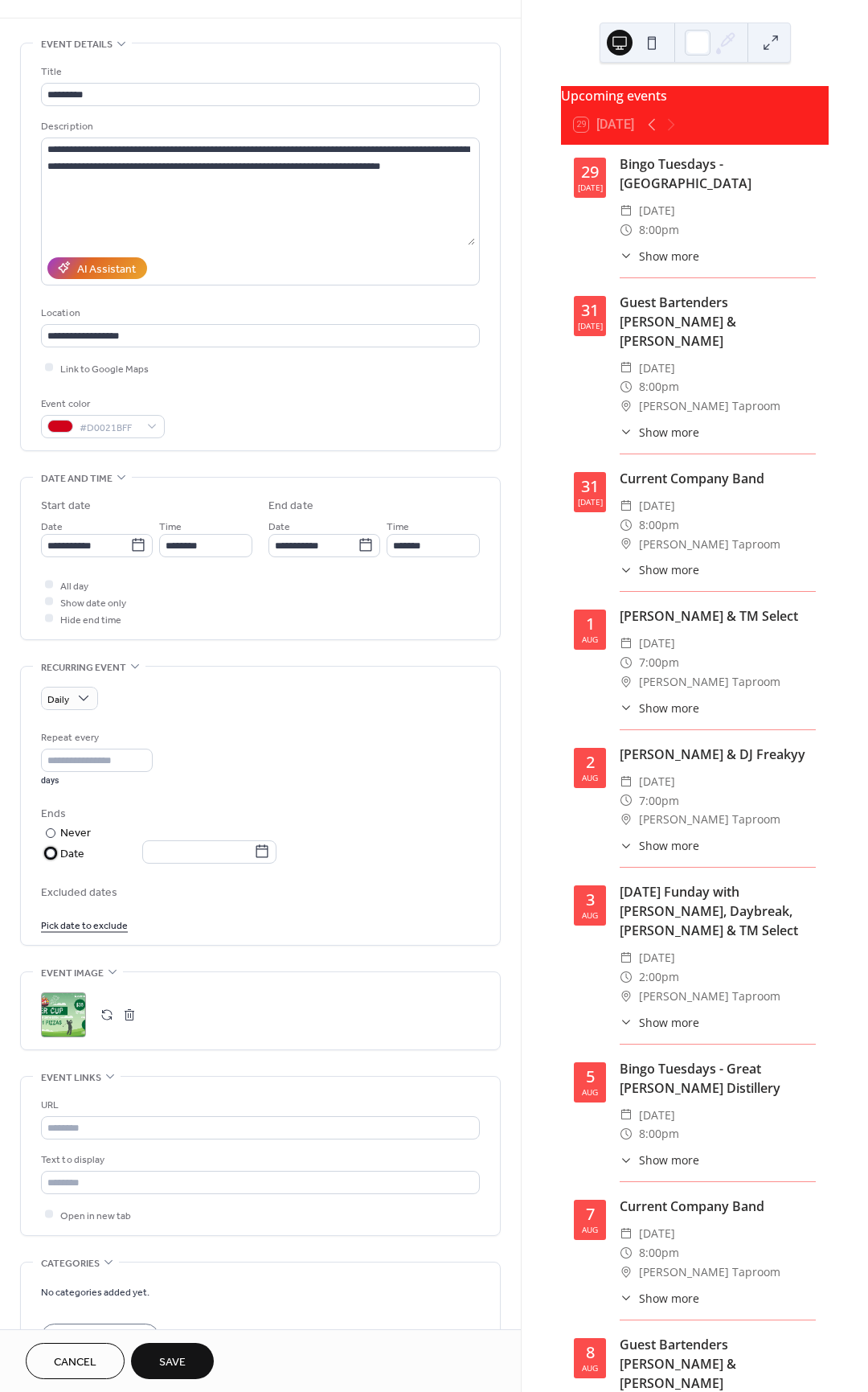 scroll, scrollTop: 65, scrollLeft: 0, axis: vertical 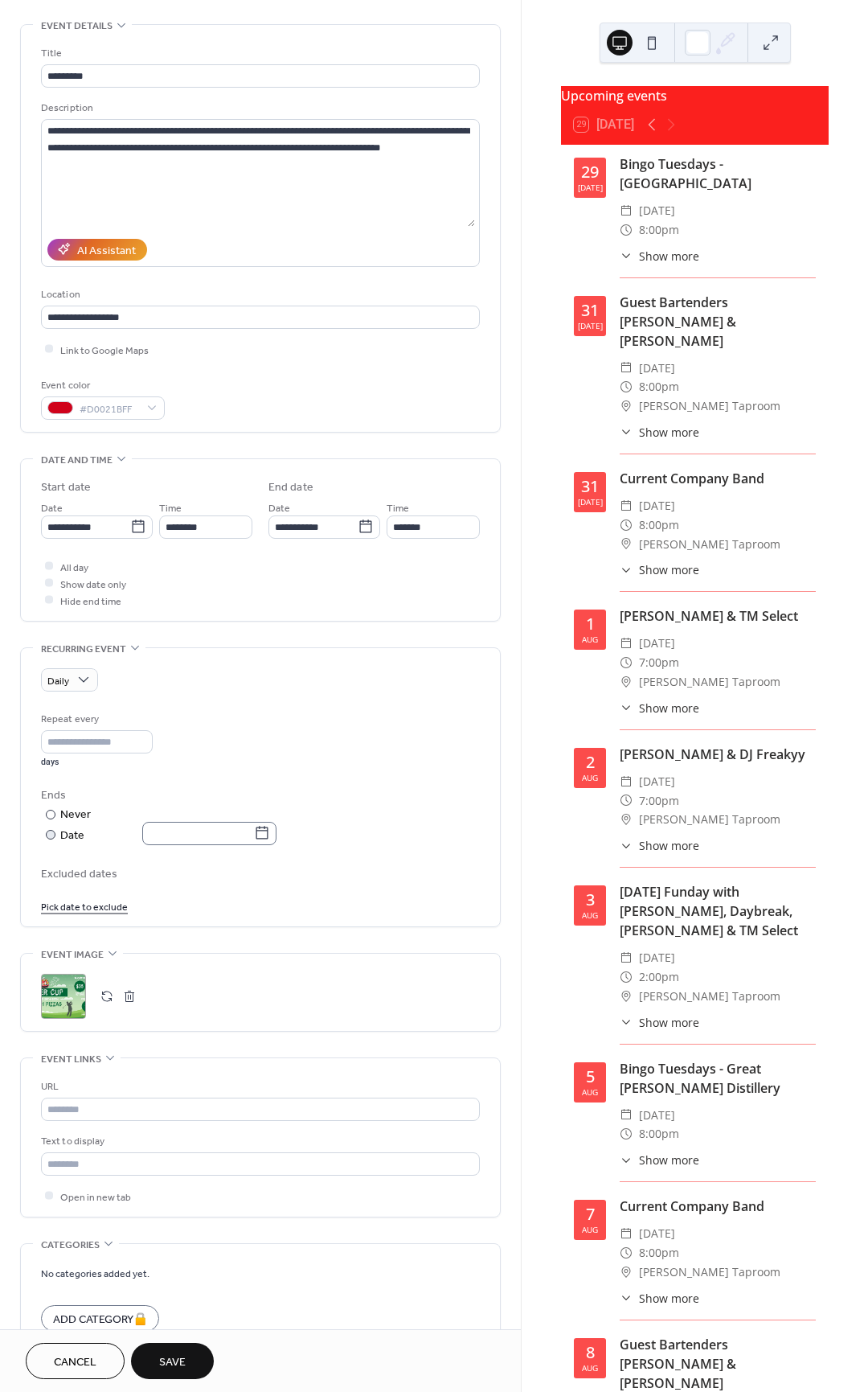 click 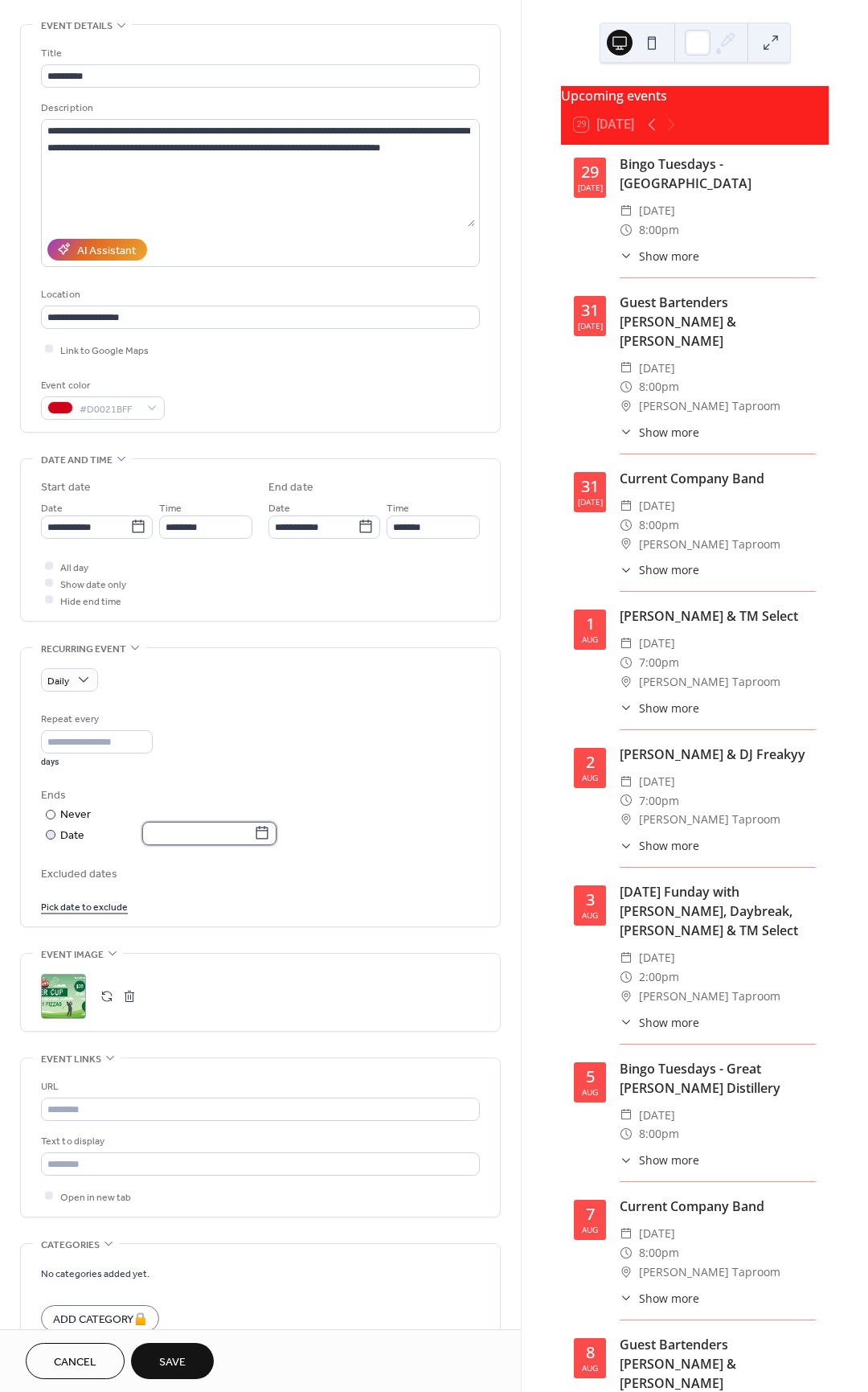 click at bounding box center [198, 833] 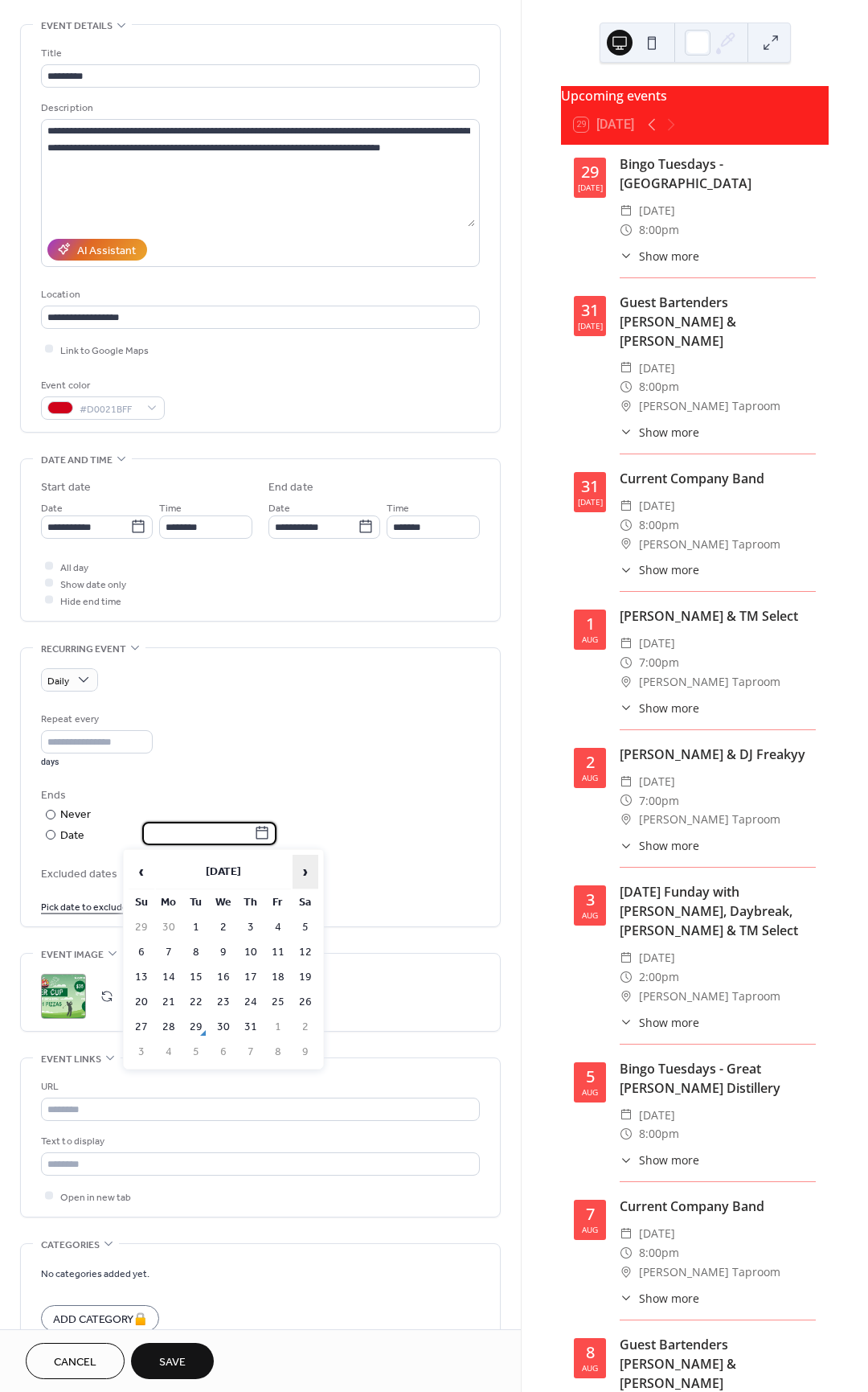 click on "›" at bounding box center [305, 872] 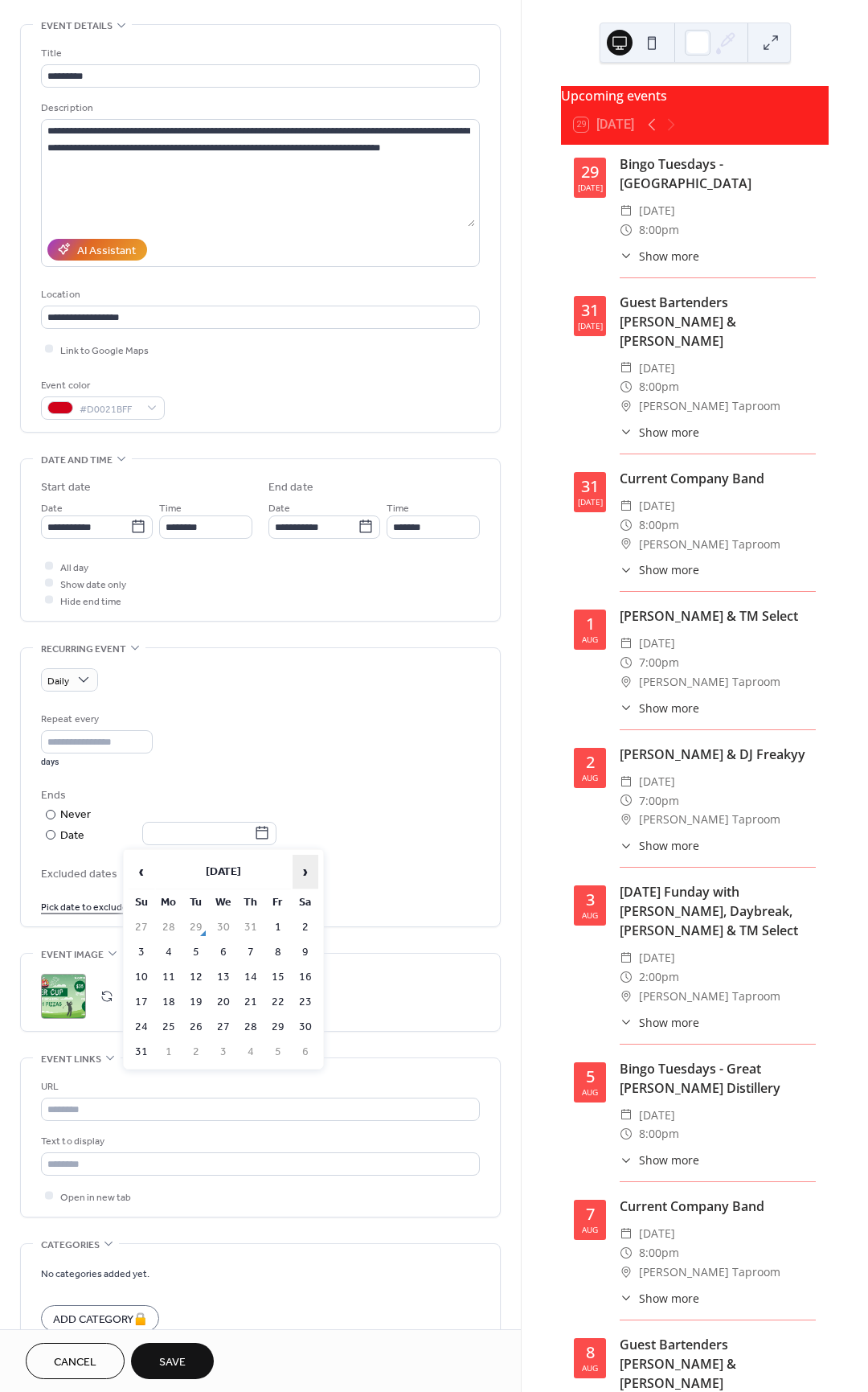 click on "›" at bounding box center (305, 872) 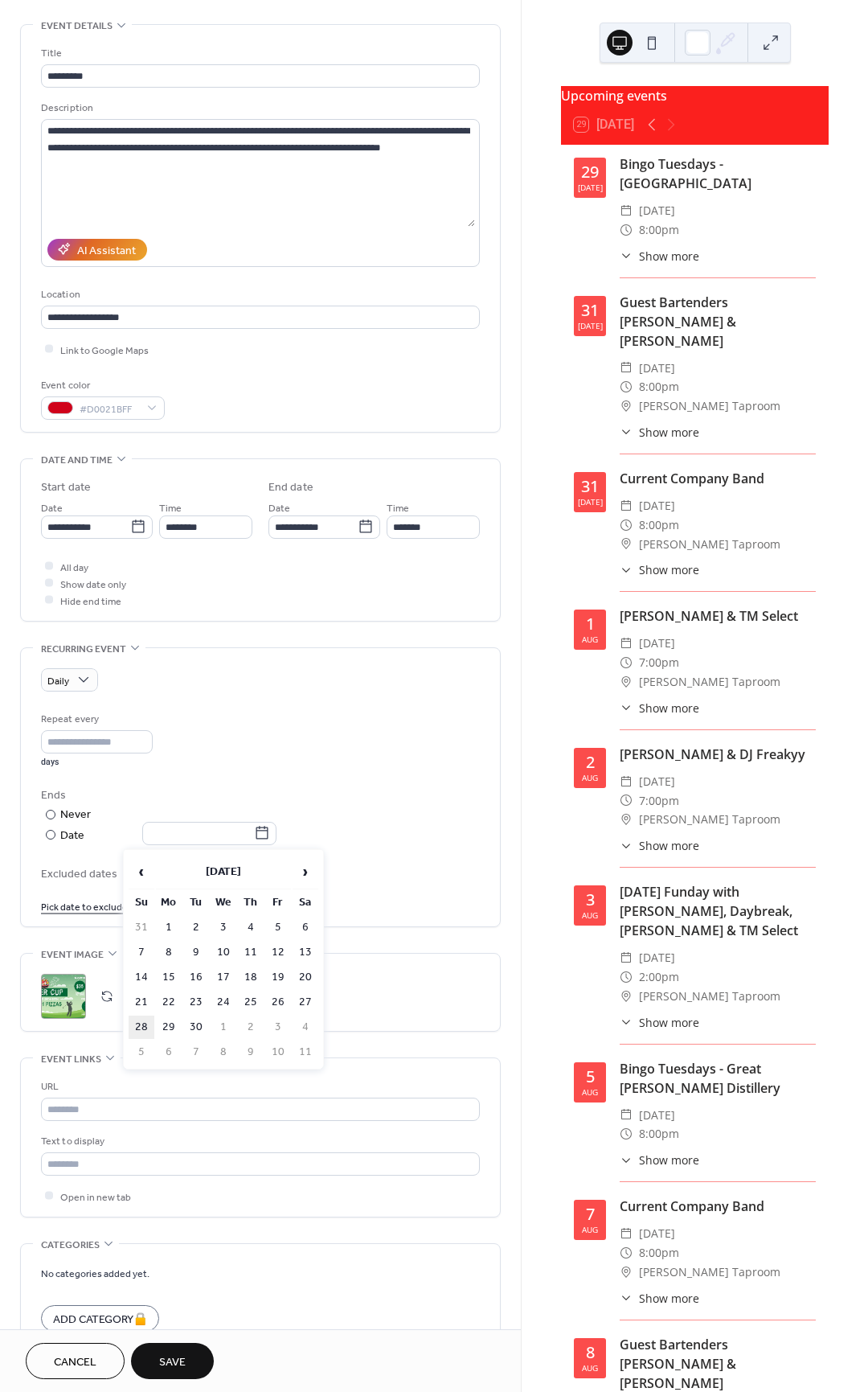 click on "28" at bounding box center (141, 1027) 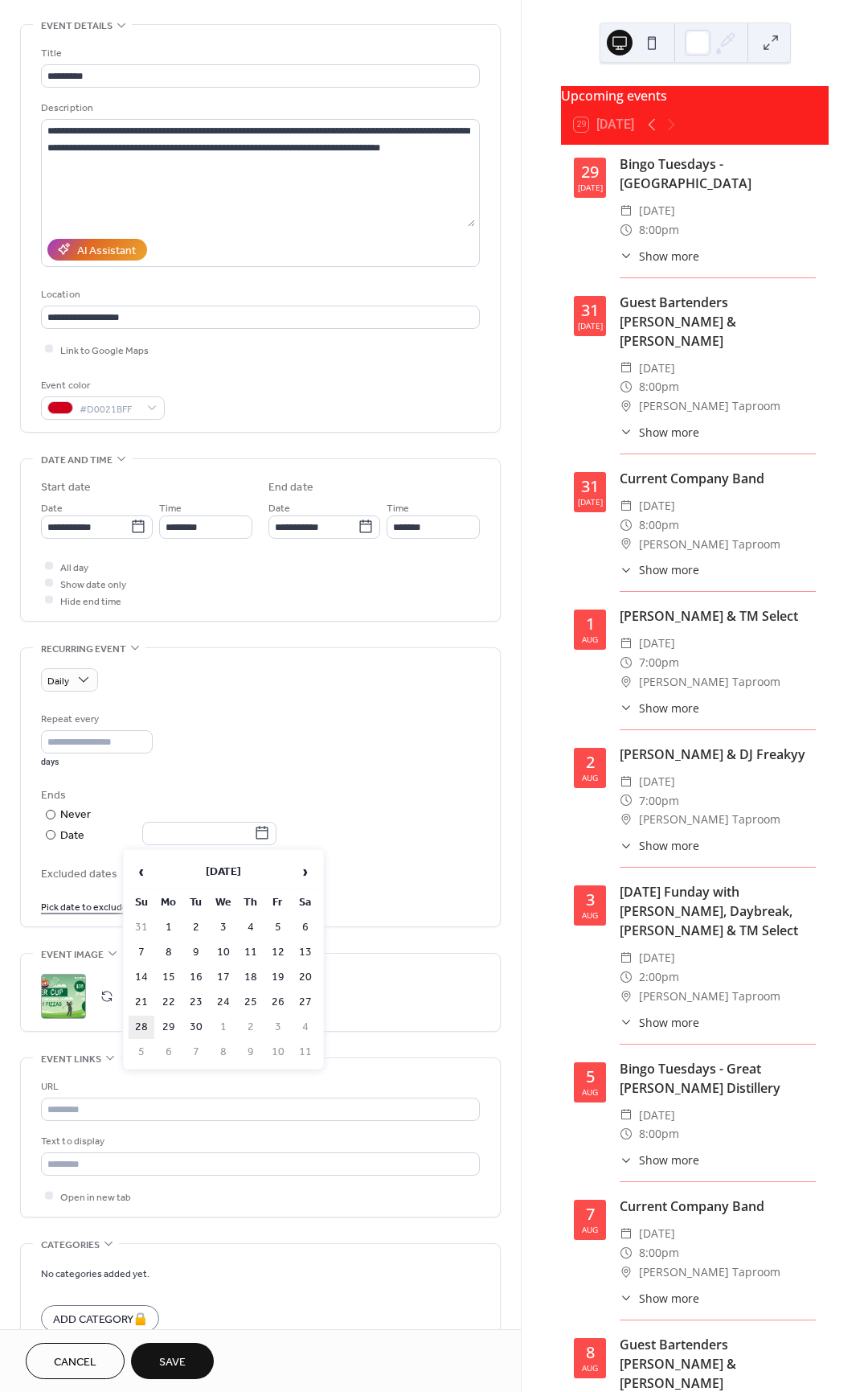 type on "**********" 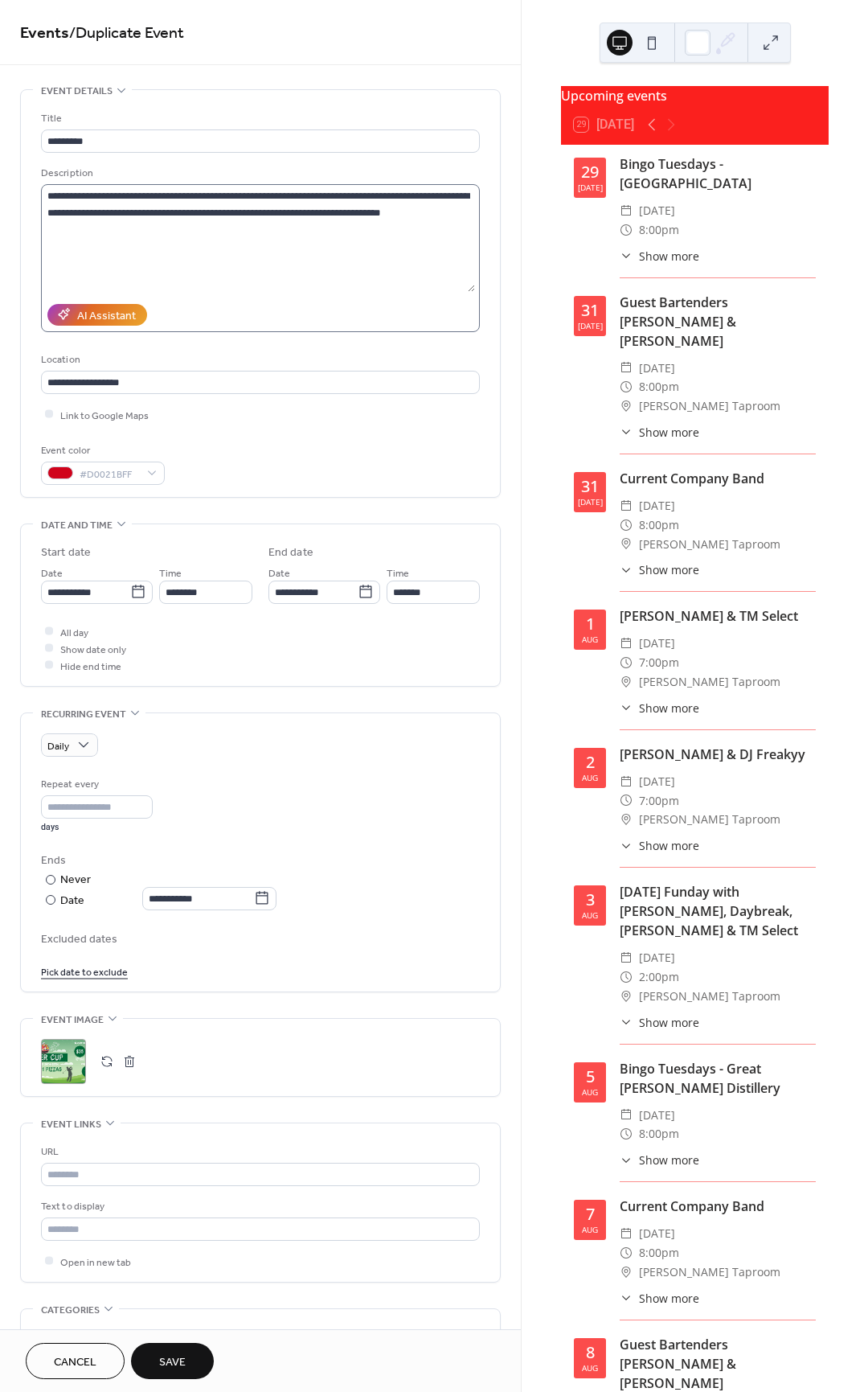 scroll, scrollTop: 211, scrollLeft: 0, axis: vertical 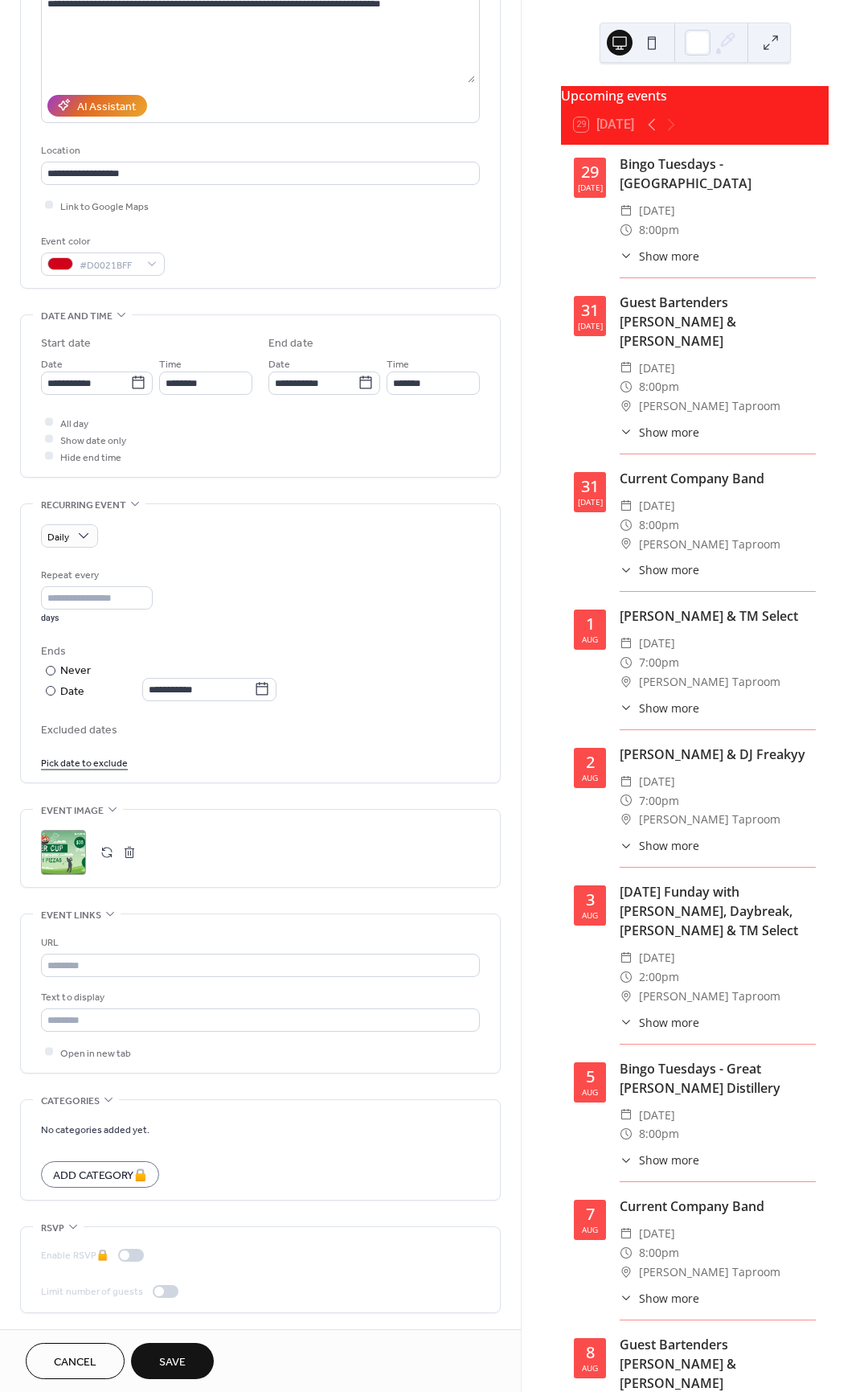 click on "Save" at bounding box center (172, 1362) 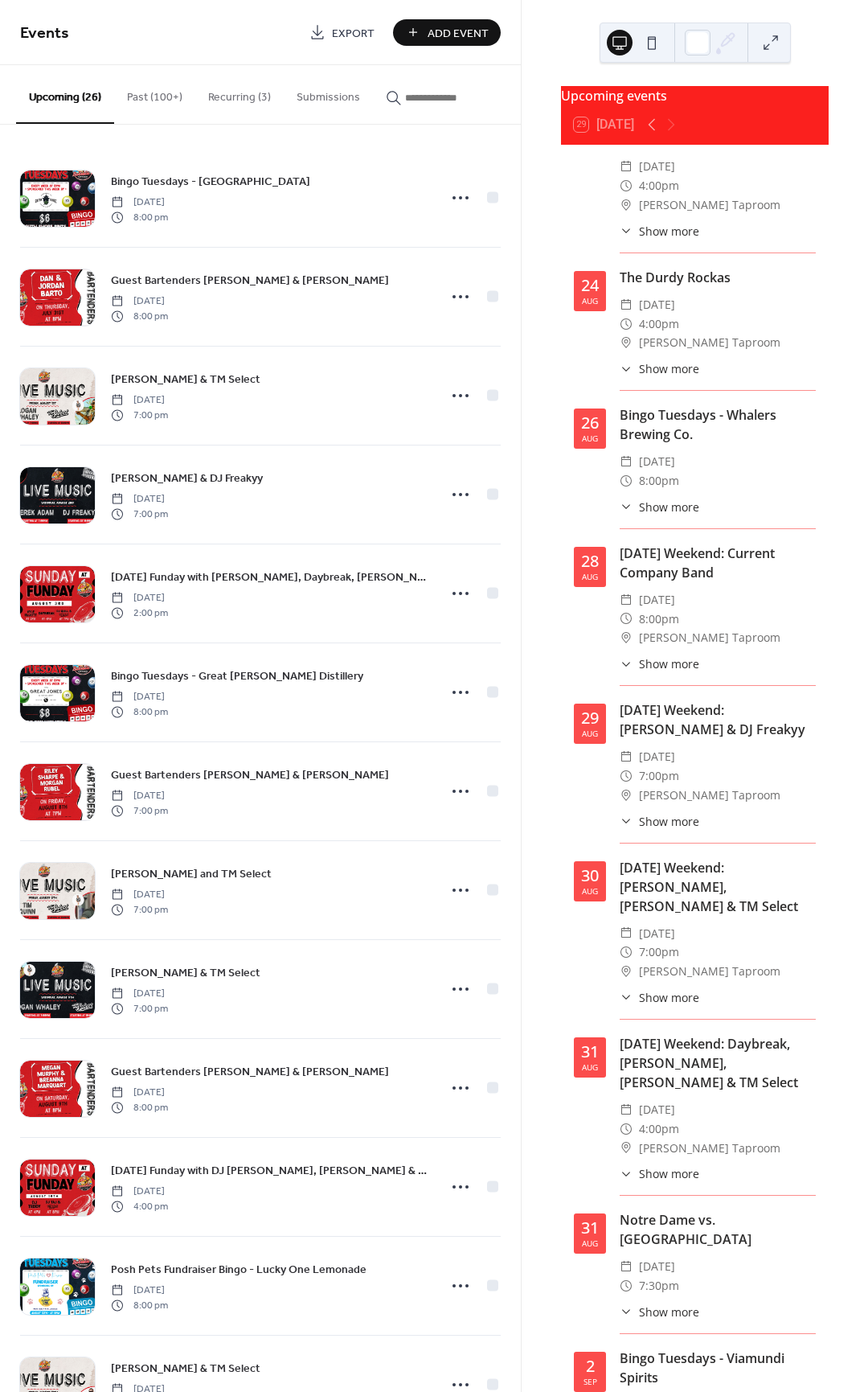 scroll, scrollTop: 3249, scrollLeft: 0, axis: vertical 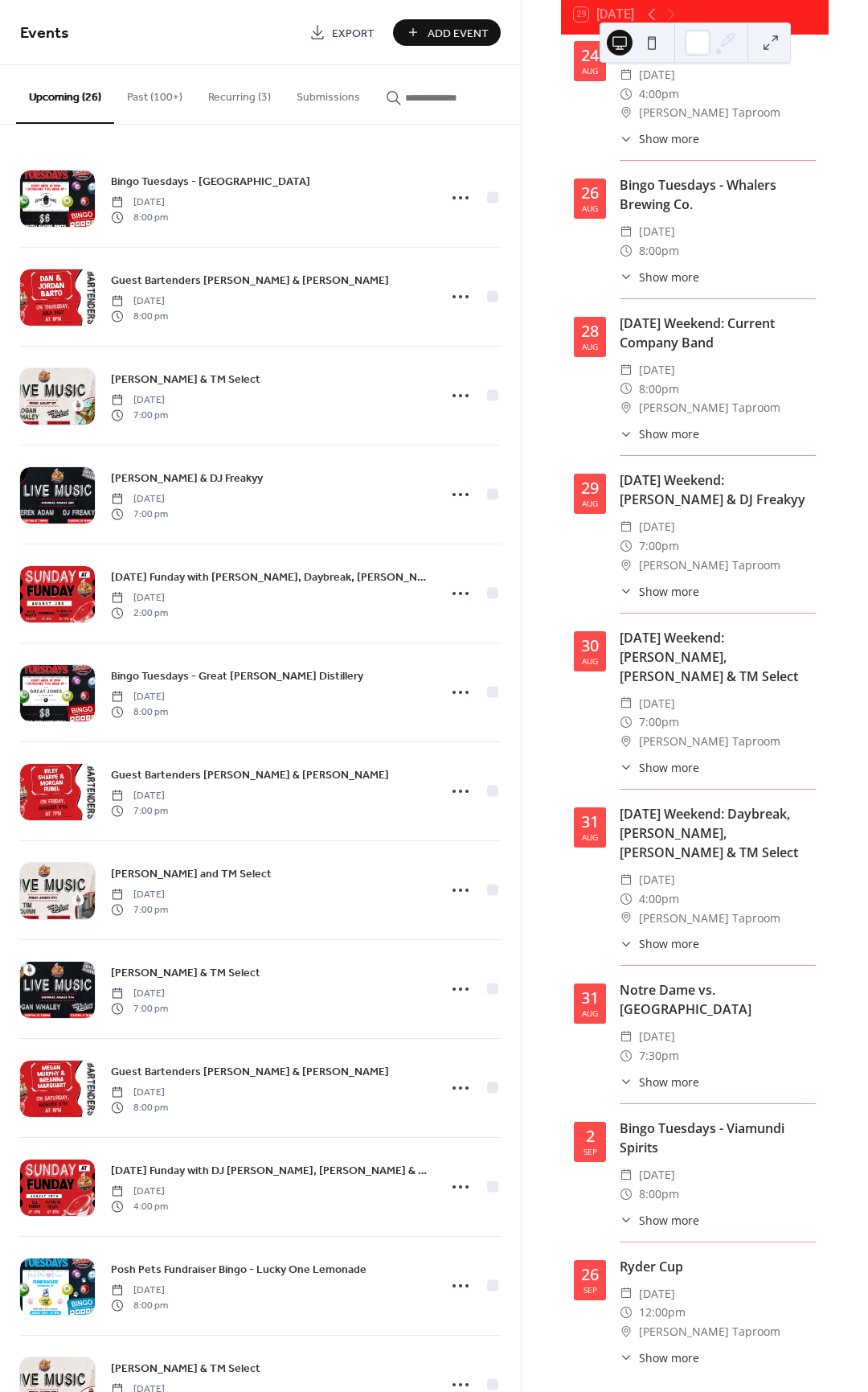 click on "Show more" at bounding box center (669, 1357) 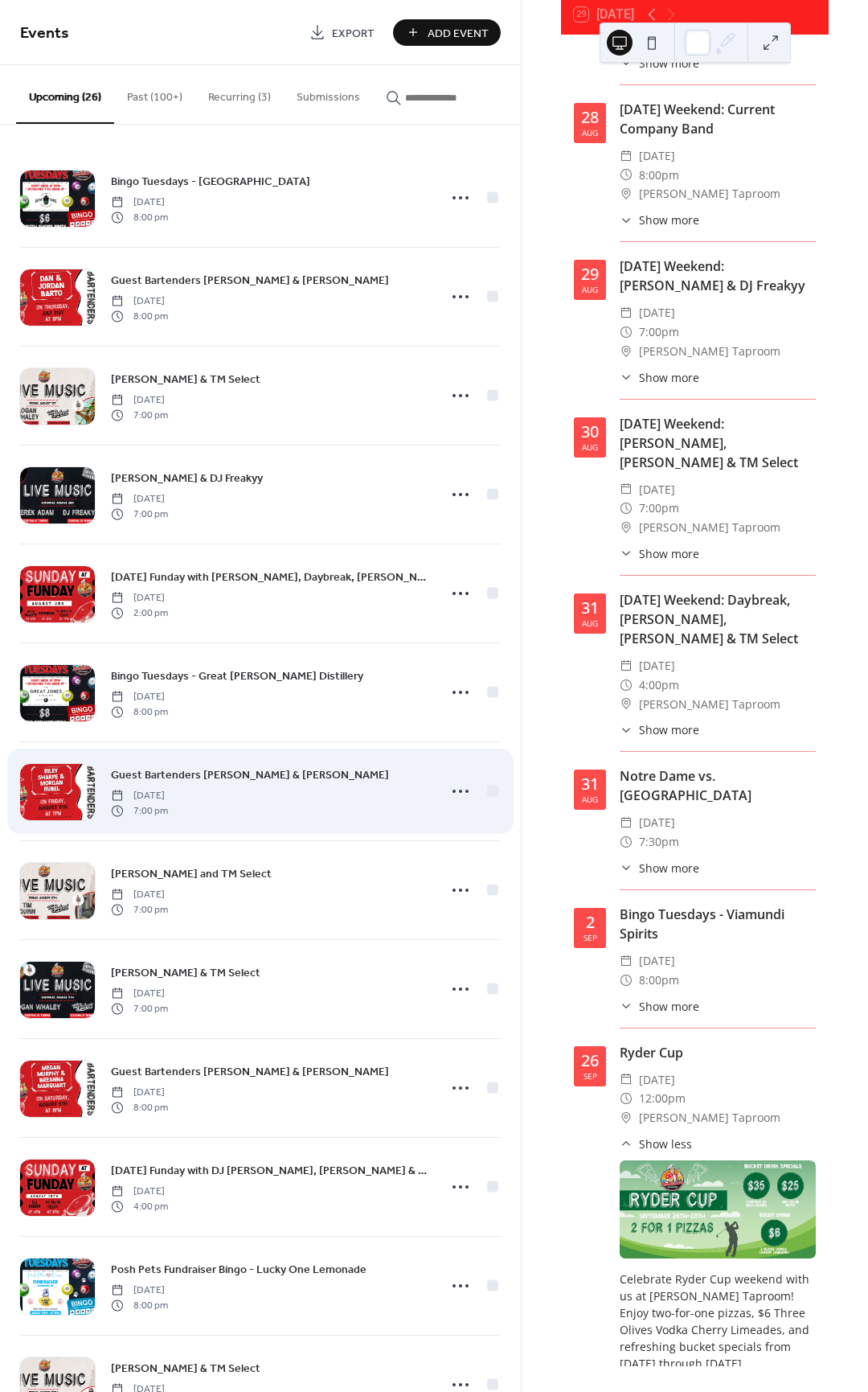 scroll, scrollTop: 3459, scrollLeft: 0, axis: vertical 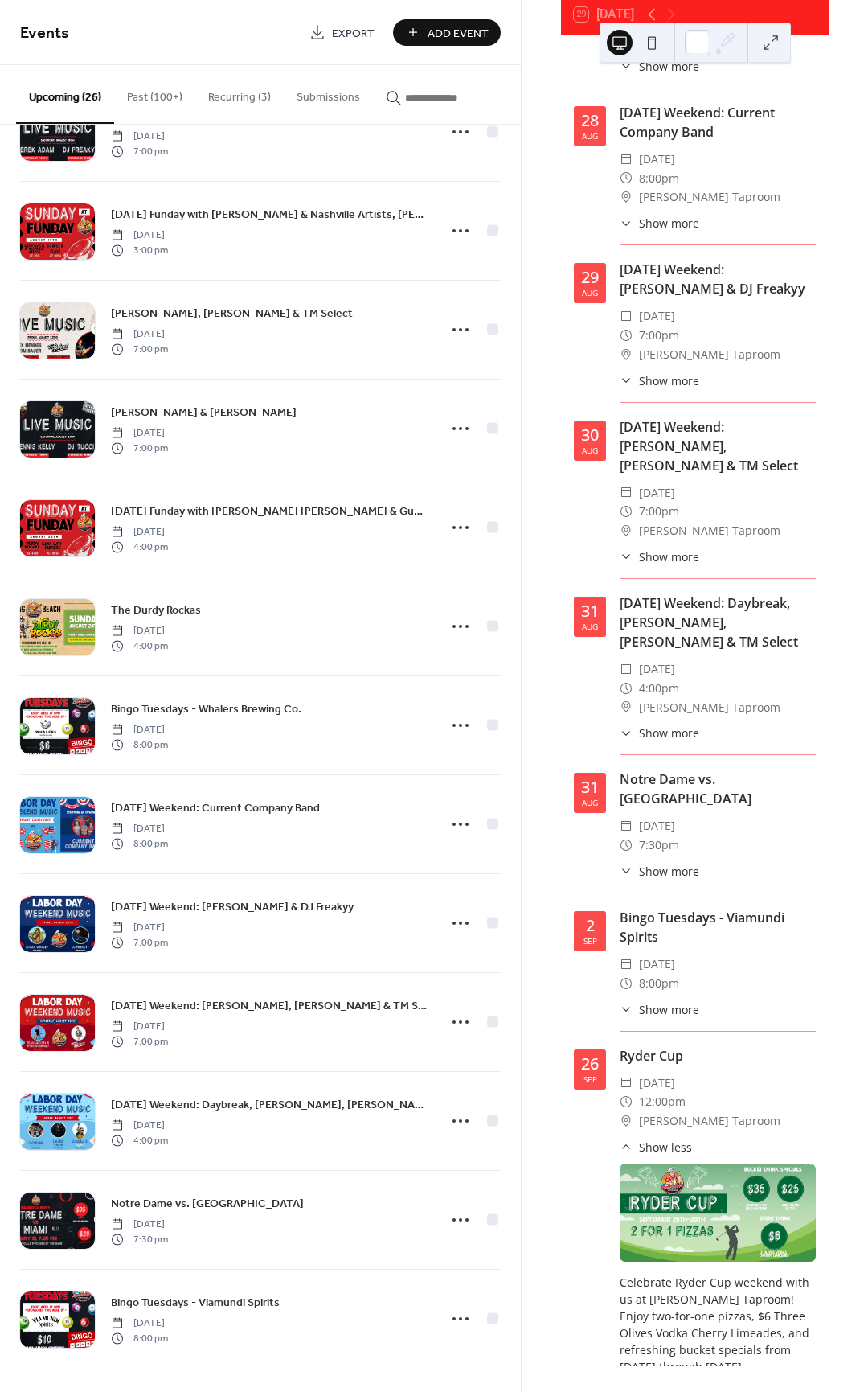 click on "Recurring (3)" at bounding box center [240, 93] 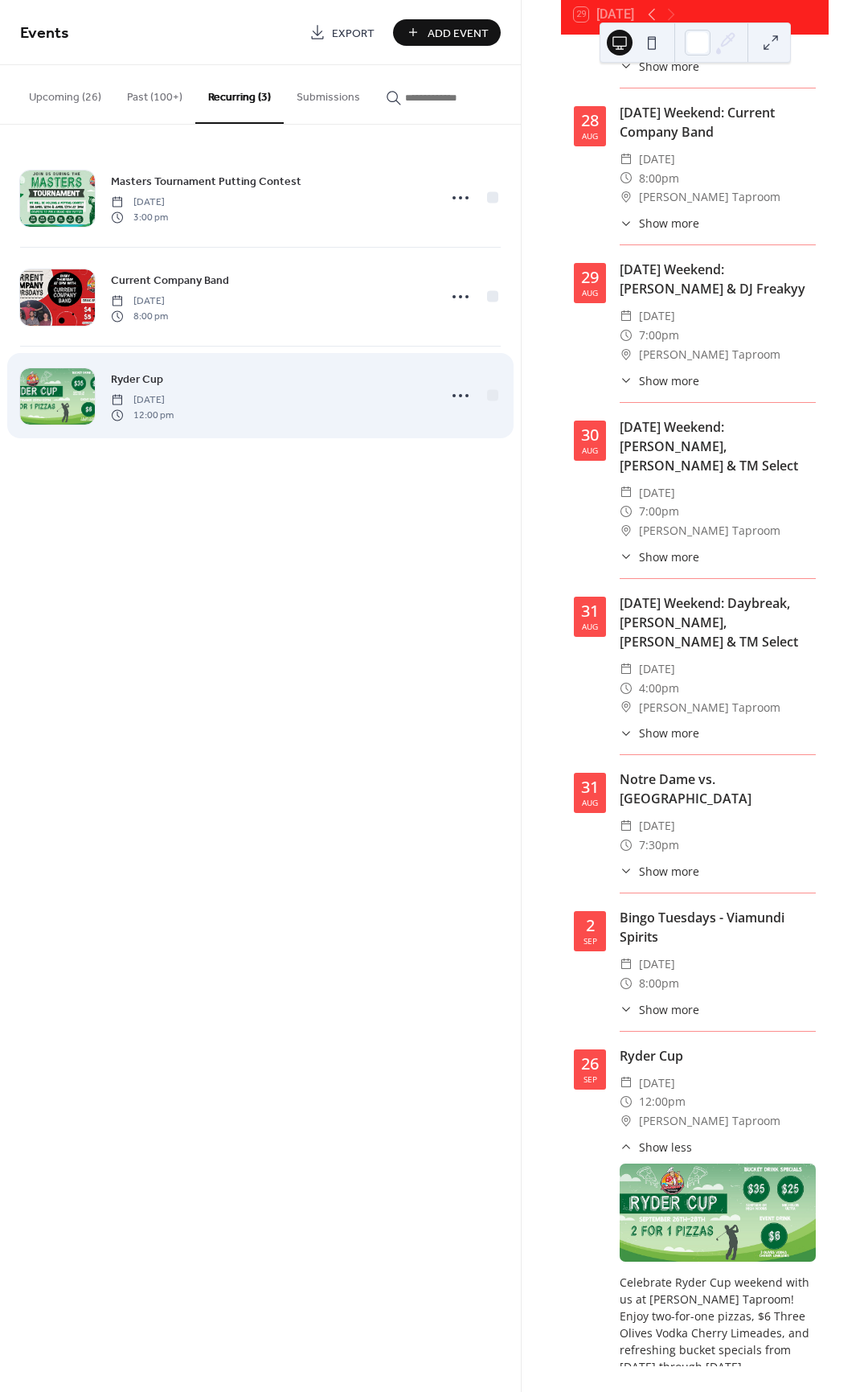 click on "Ryder Cup [DATE] 12:00 pm" at bounding box center (269, 396) 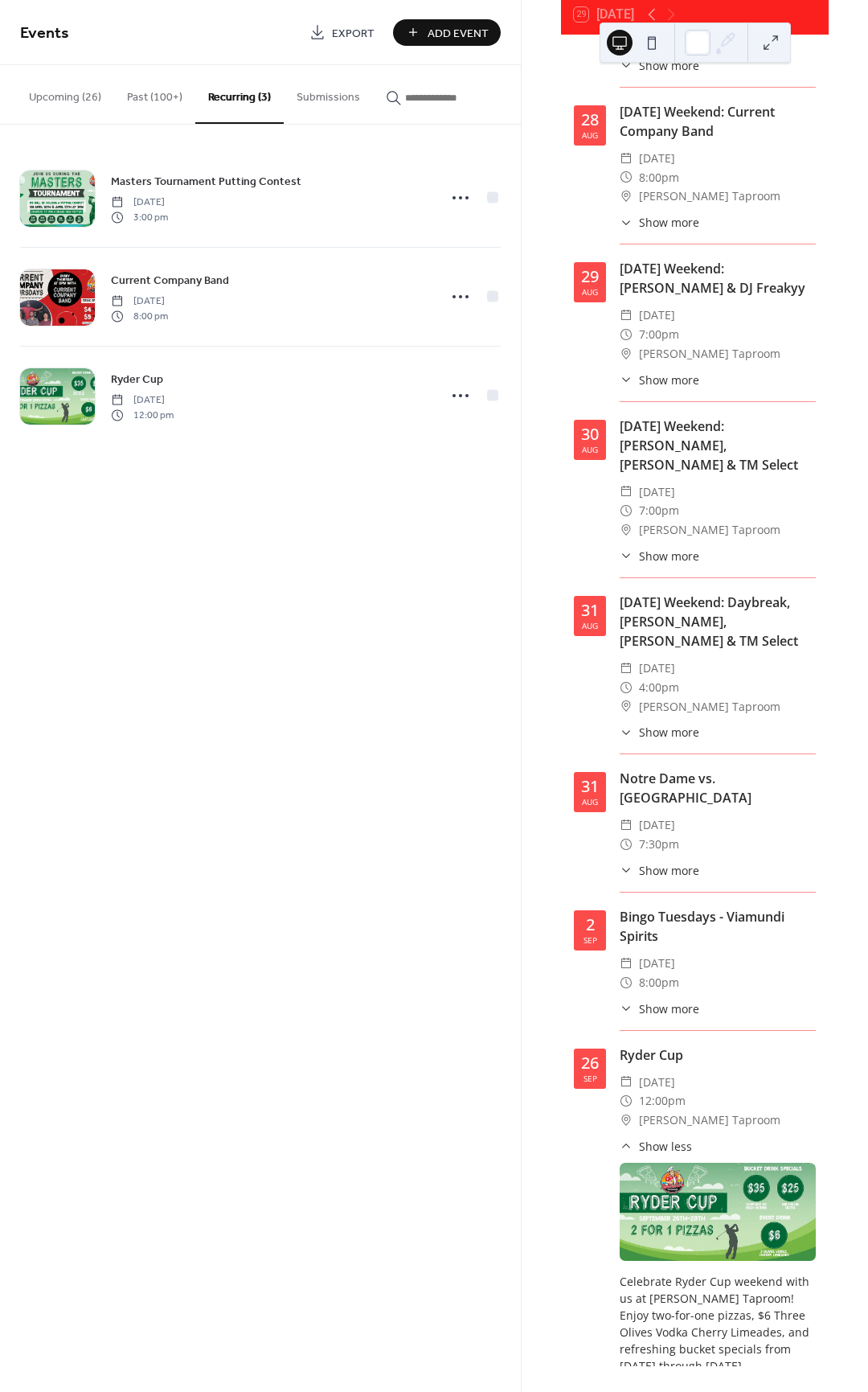 scroll, scrollTop: 3463, scrollLeft: 0, axis: vertical 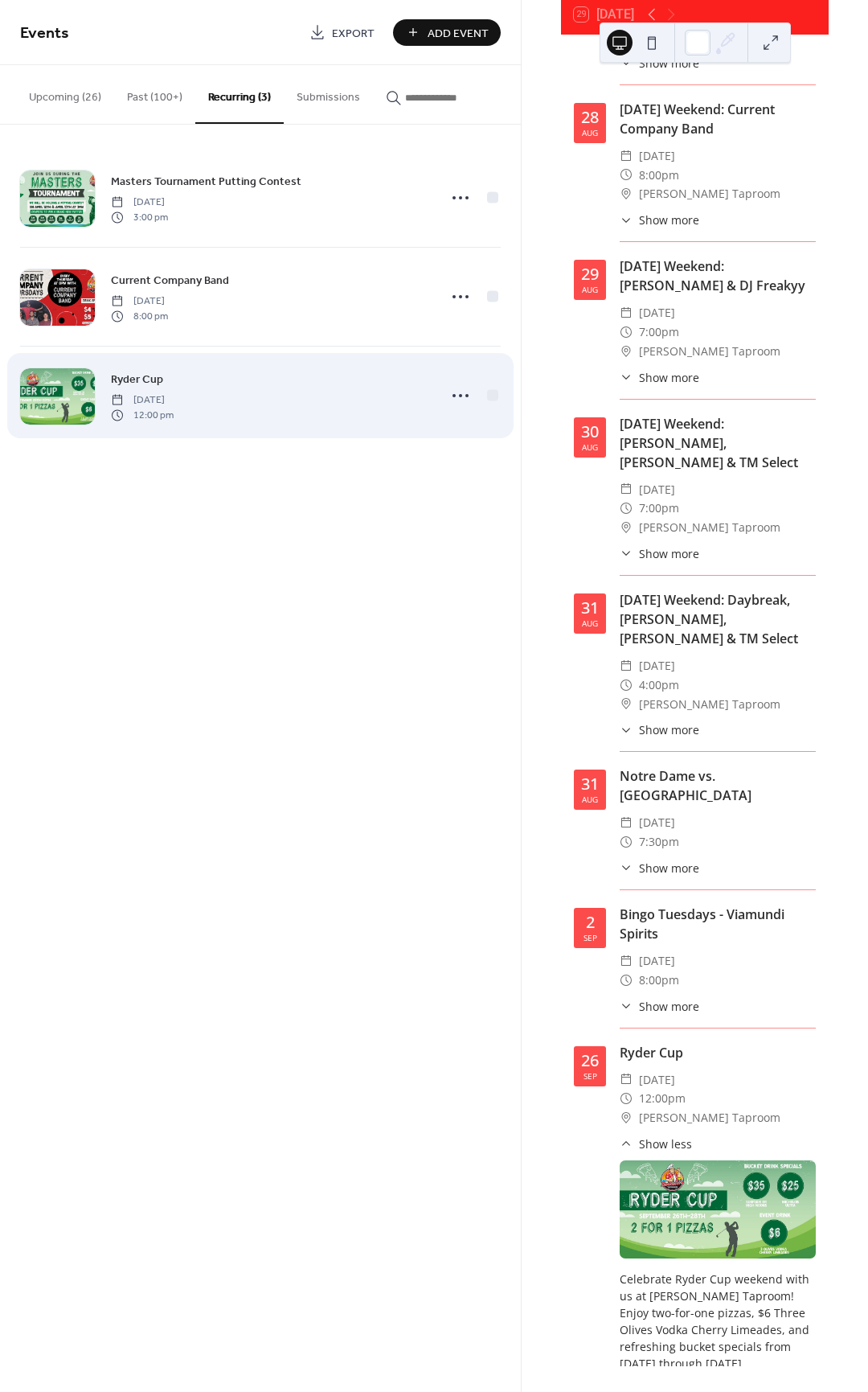 click on "Ryder Cup [DATE] 12:00 pm" at bounding box center [269, 396] 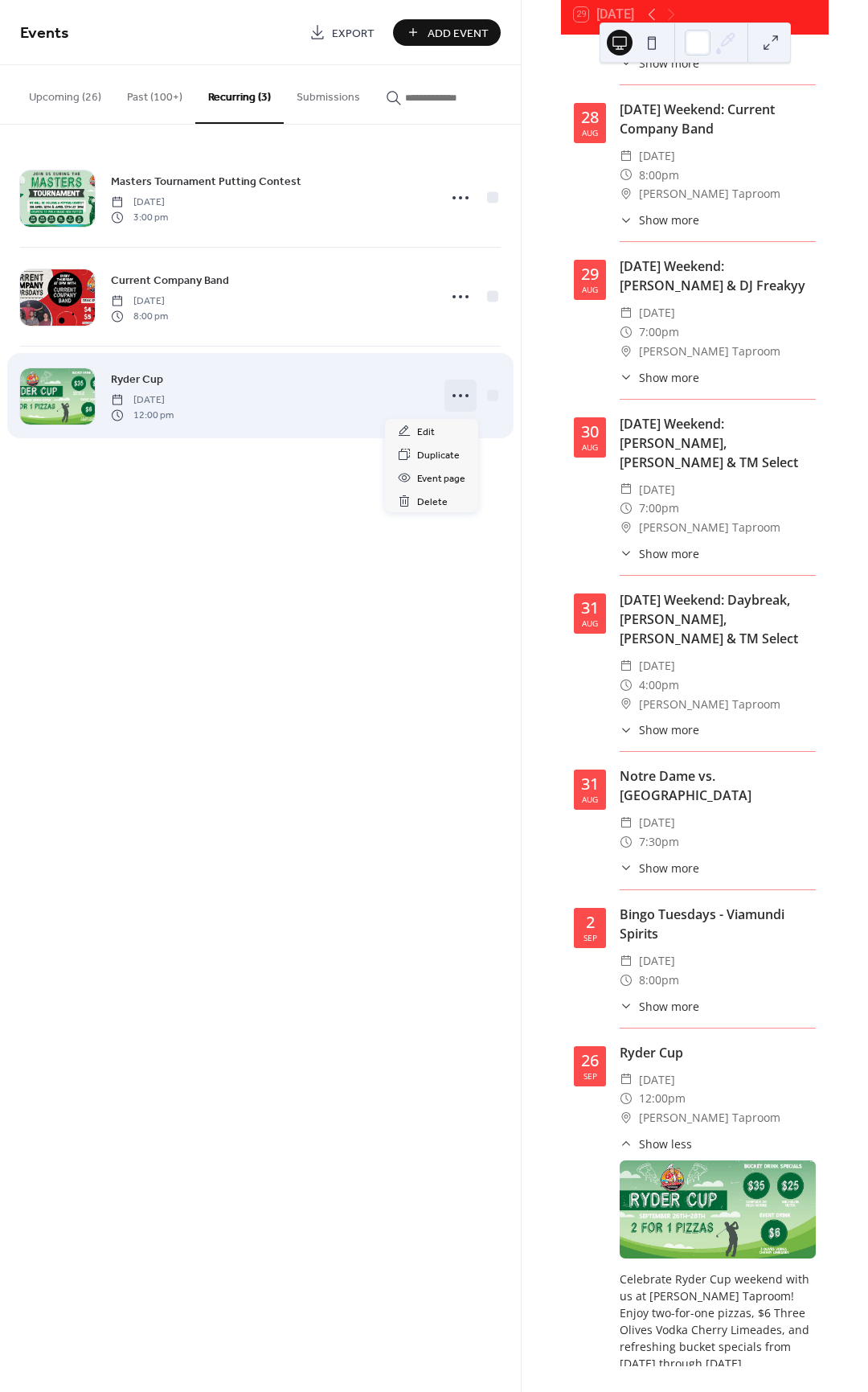 click 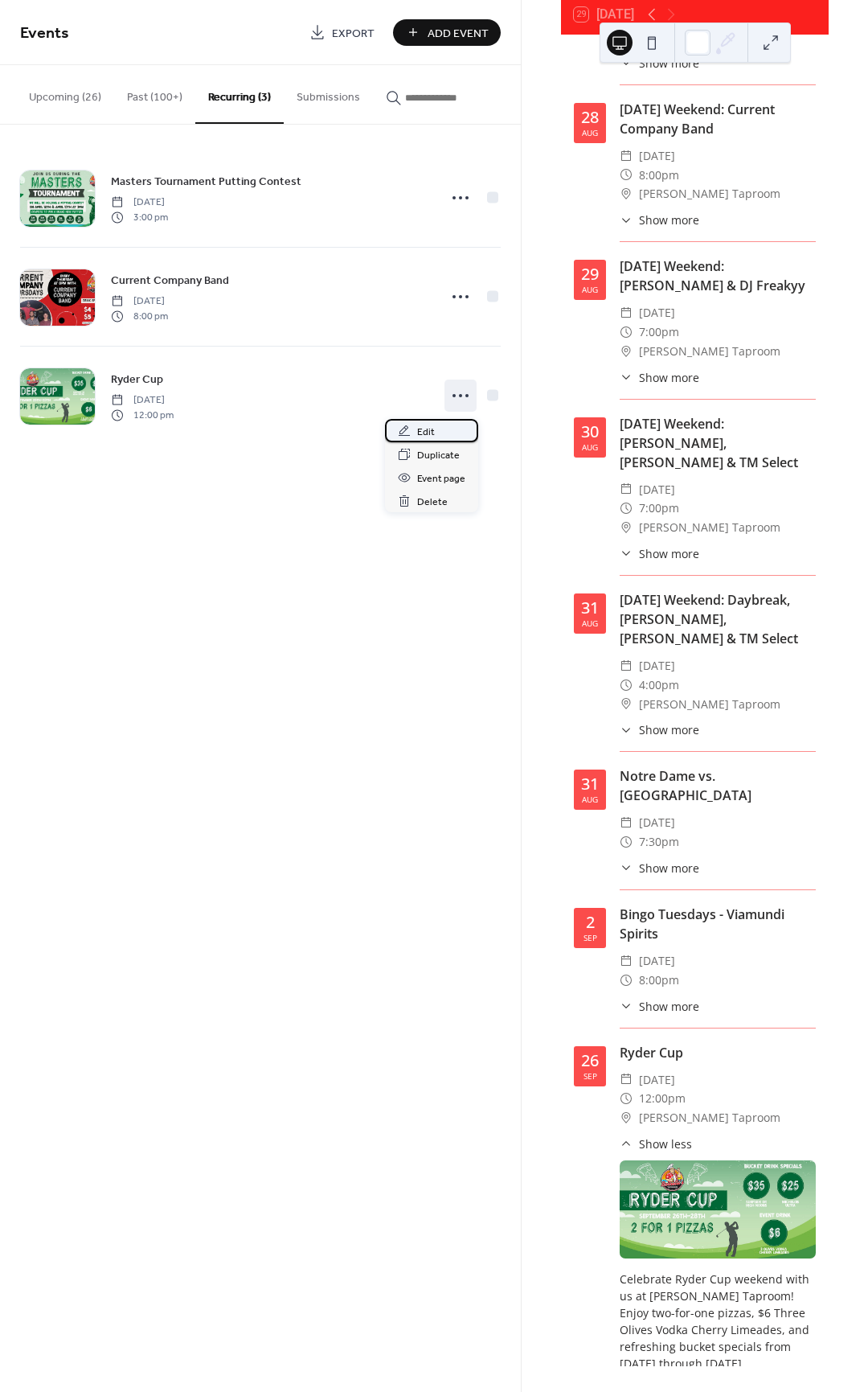 click on "Edit" at bounding box center (432, 430) 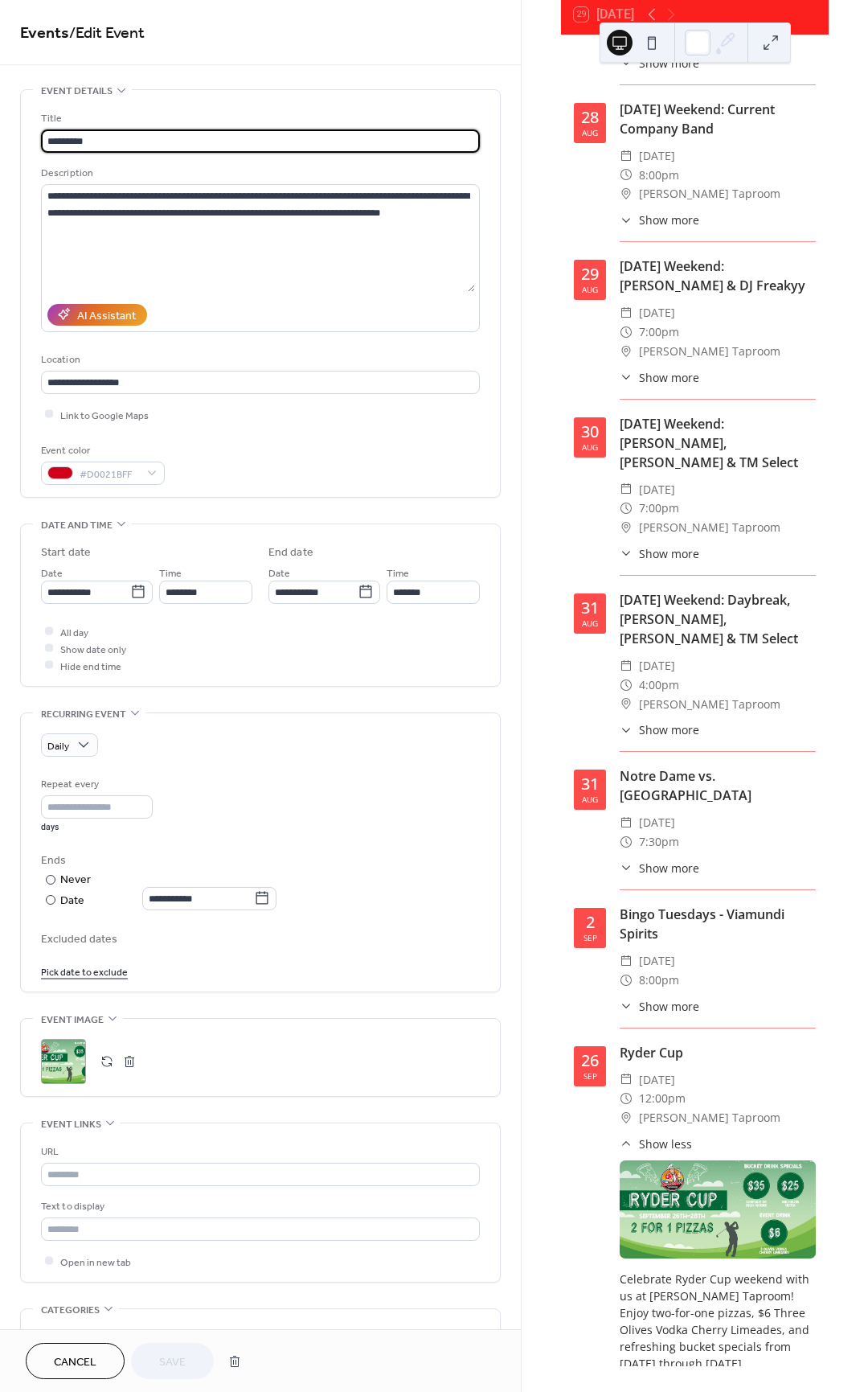 scroll, scrollTop: 18, scrollLeft: 0, axis: vertical 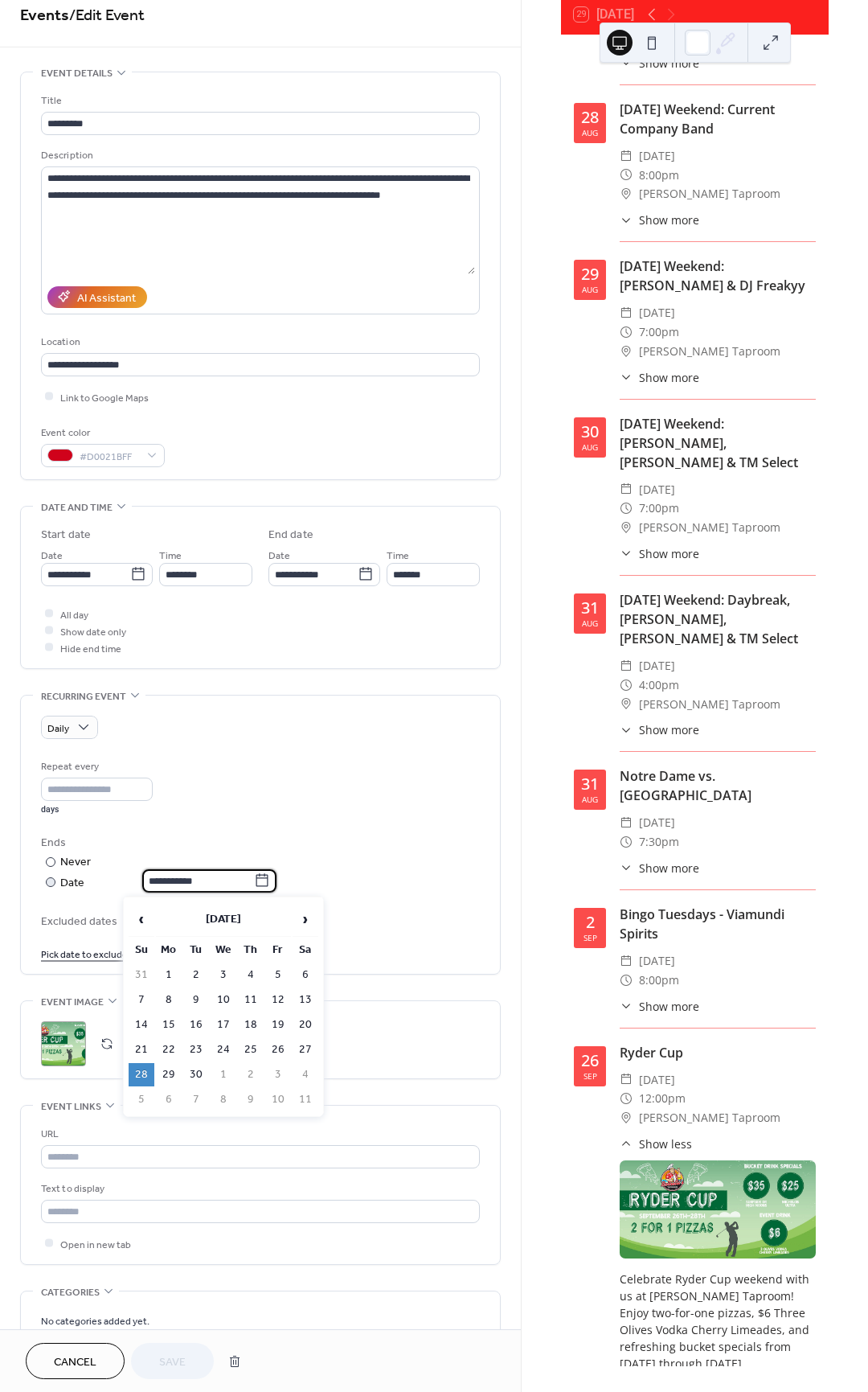 click on "**********" at bounding box center (198, 881) 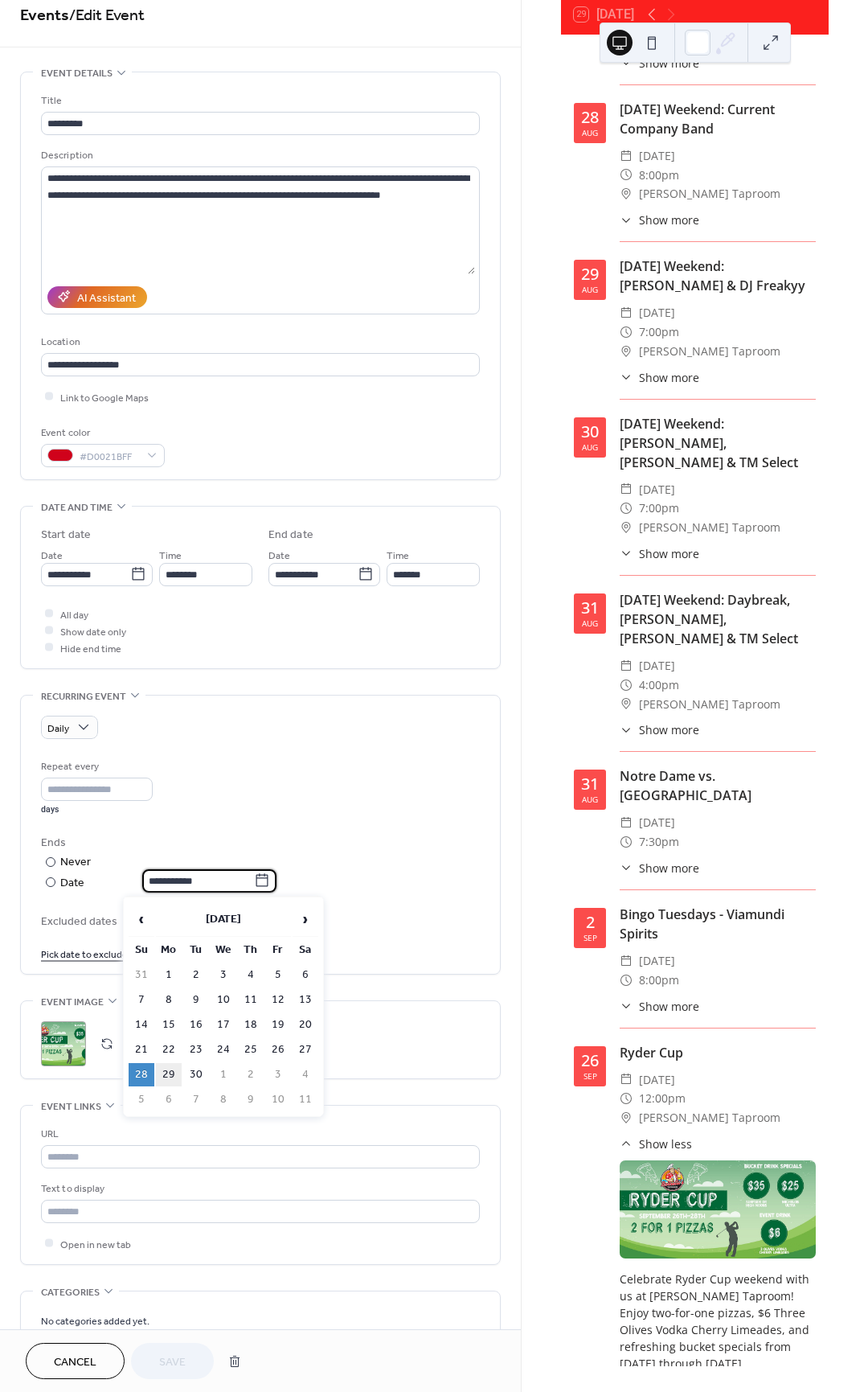 click on "29" at bounding box center [169, 1074] 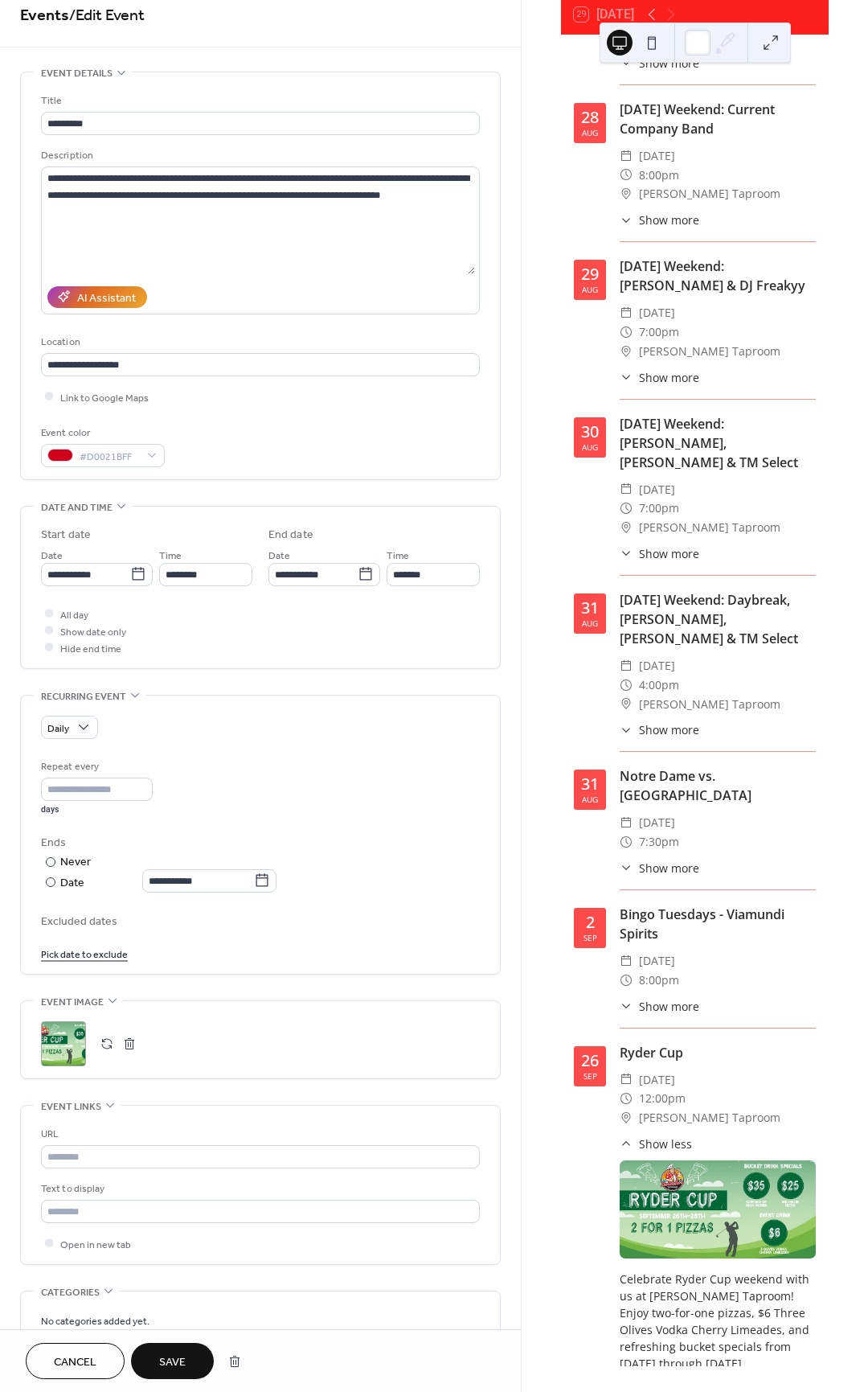 scroll, scrollTop: 211, scrollLeft: 0, axis: vertical 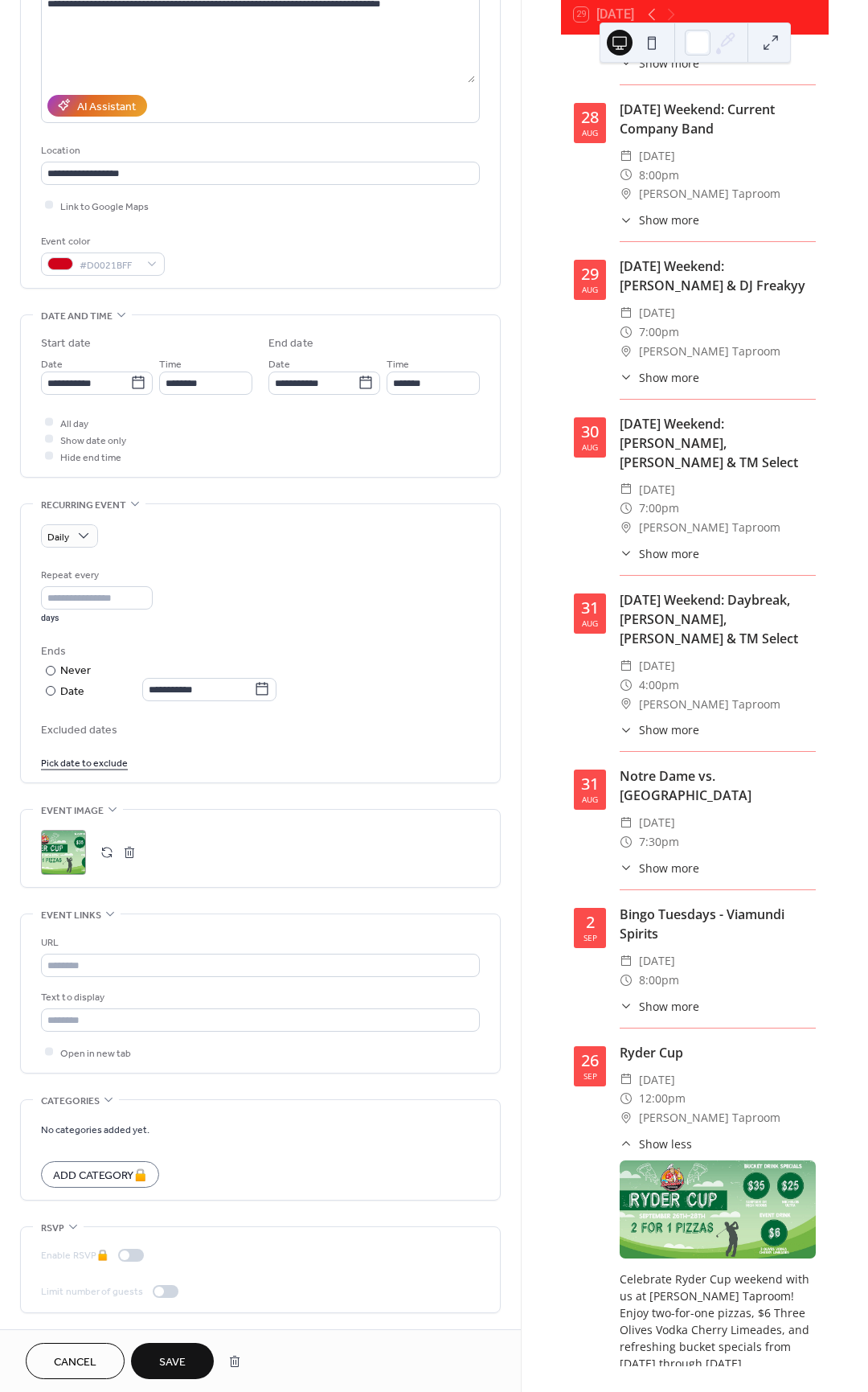 click on "Save" at bounding box center [172, 1362] 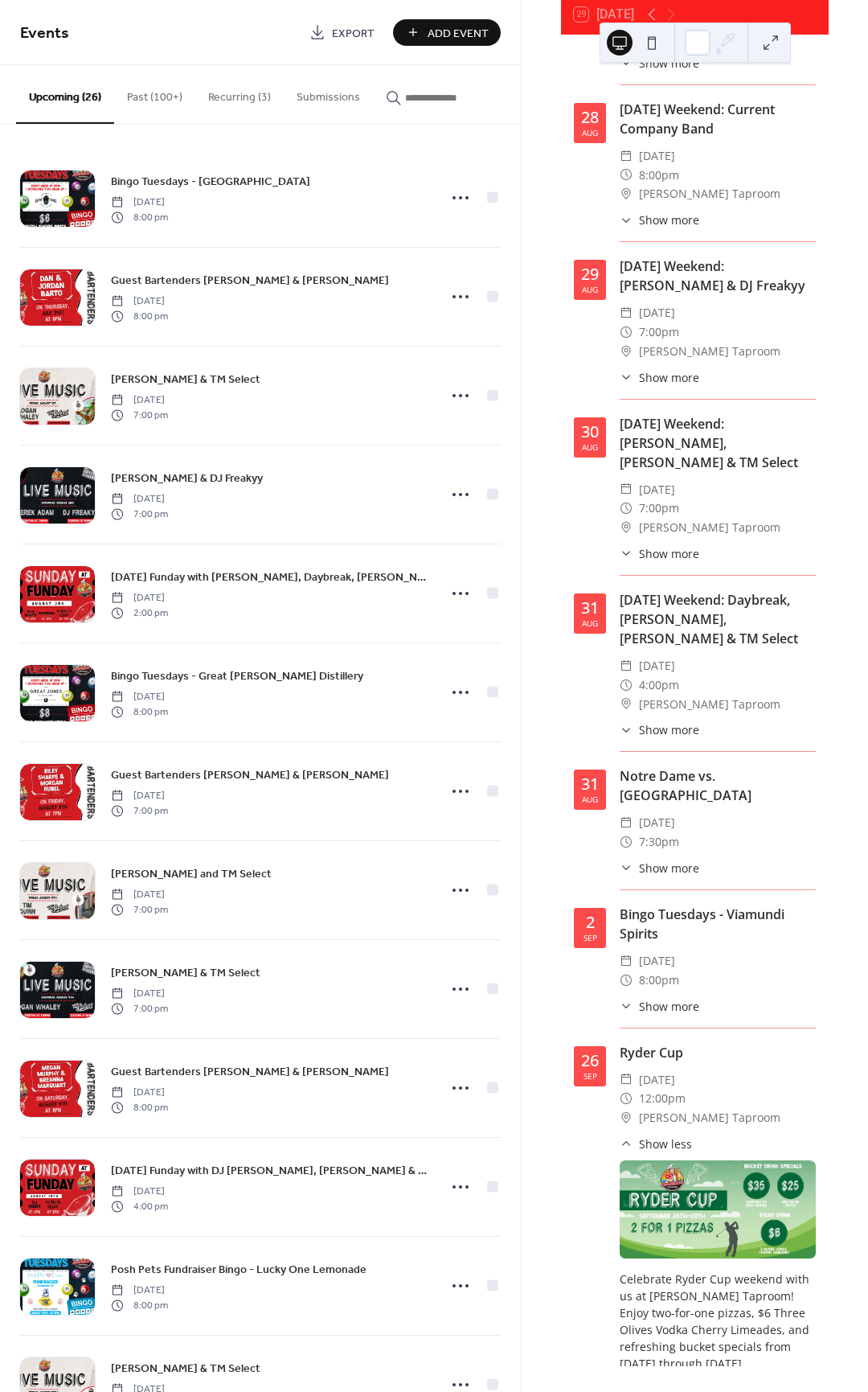 scroll, scrollTop: 3601, scrollLeft: 0, axis: vertical 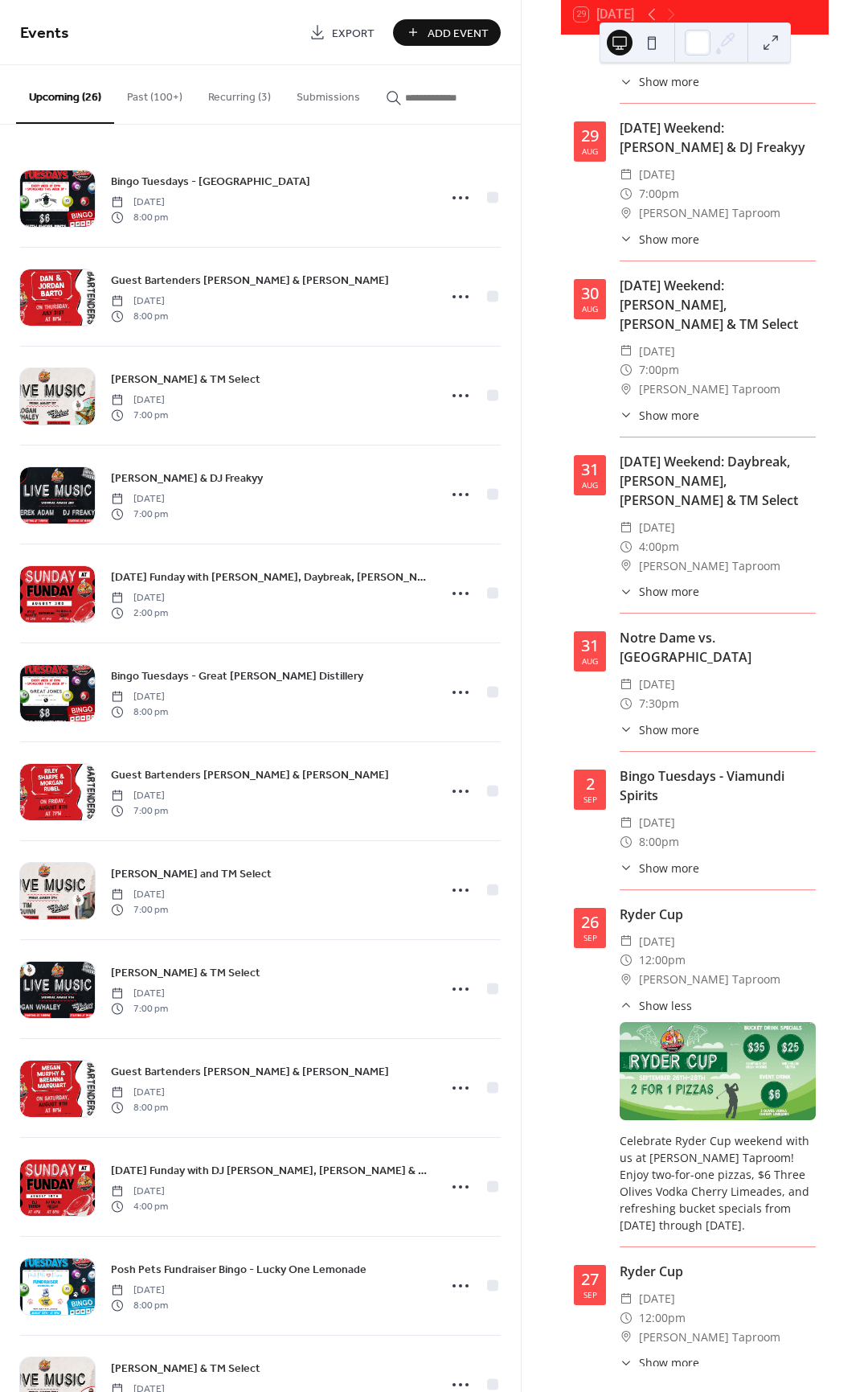 click on "Show more" at bounding box center [669, 1501] 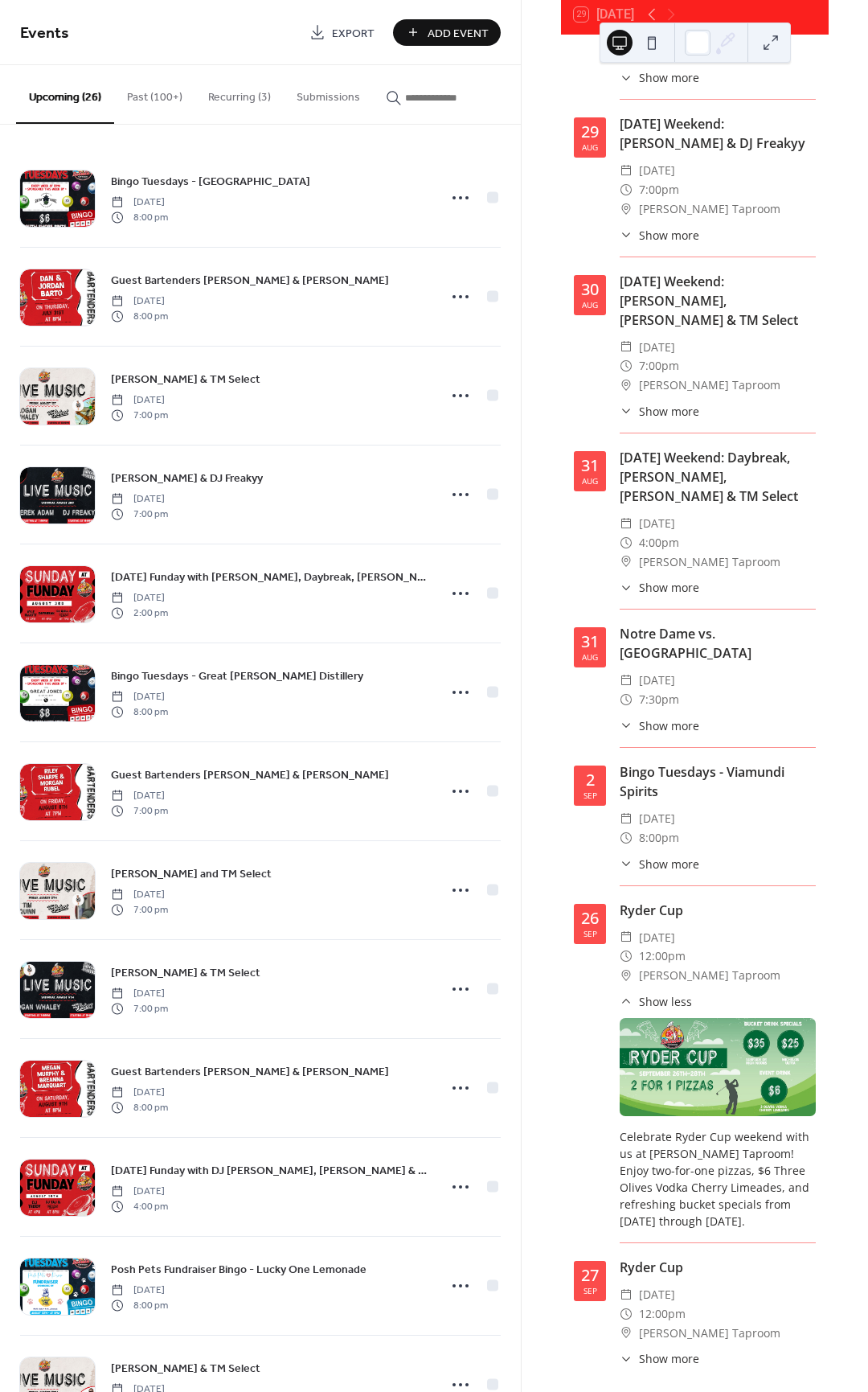 scroll, scrollTop: 3816, scrollLeft: 0, axis: vertical 